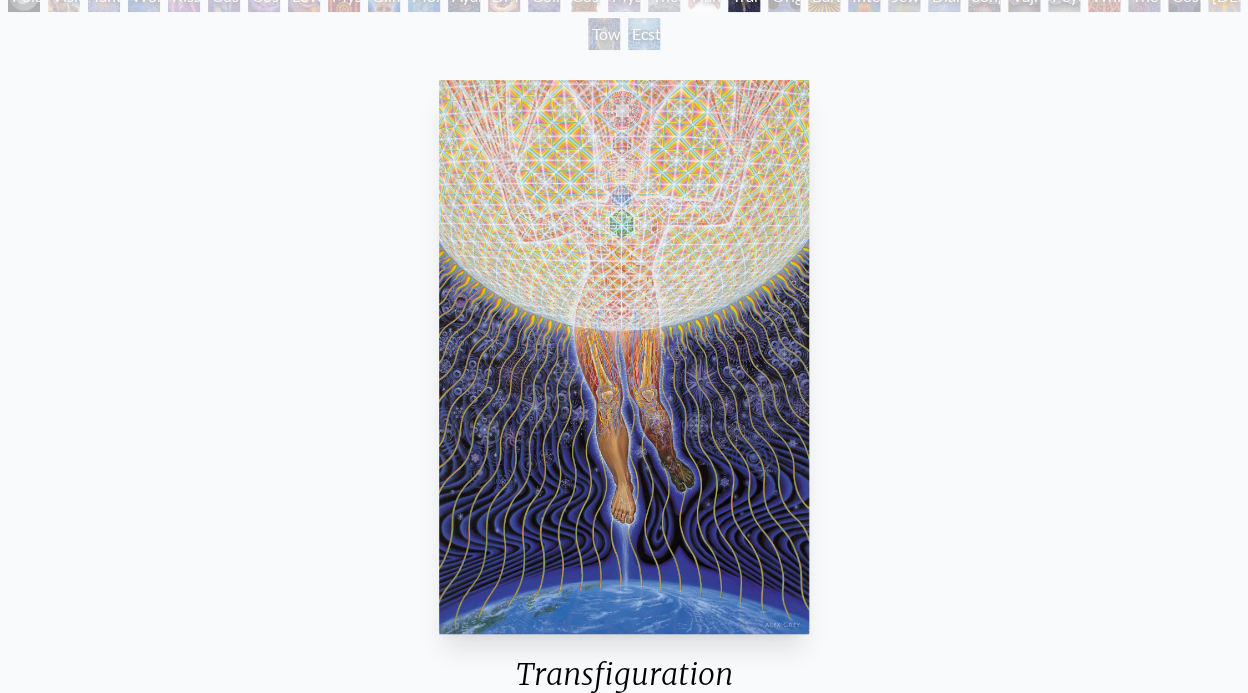 scroll, scrollTop: 0, scrollLeft: 0, axis: both 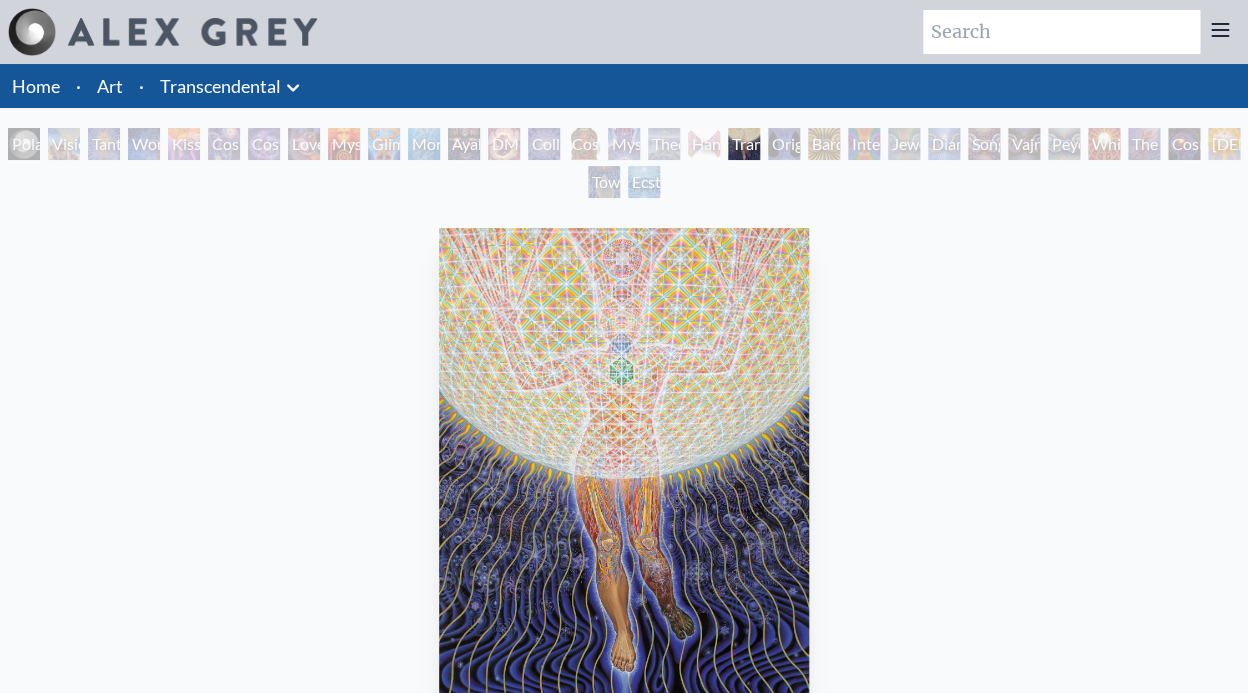click on "Kiss of the [MEDICAL_DATA]" at bounding box center [184, 144] 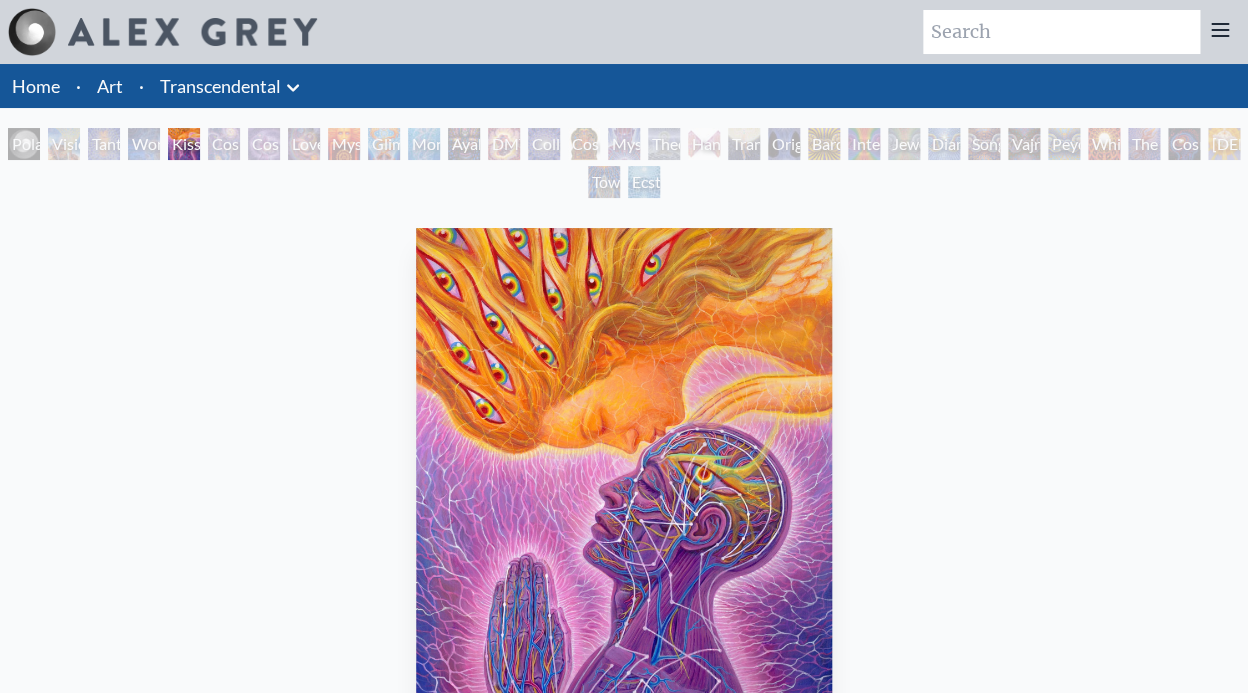click on "DMT - The Spirit Molecule" at bounding box center [504, 144] 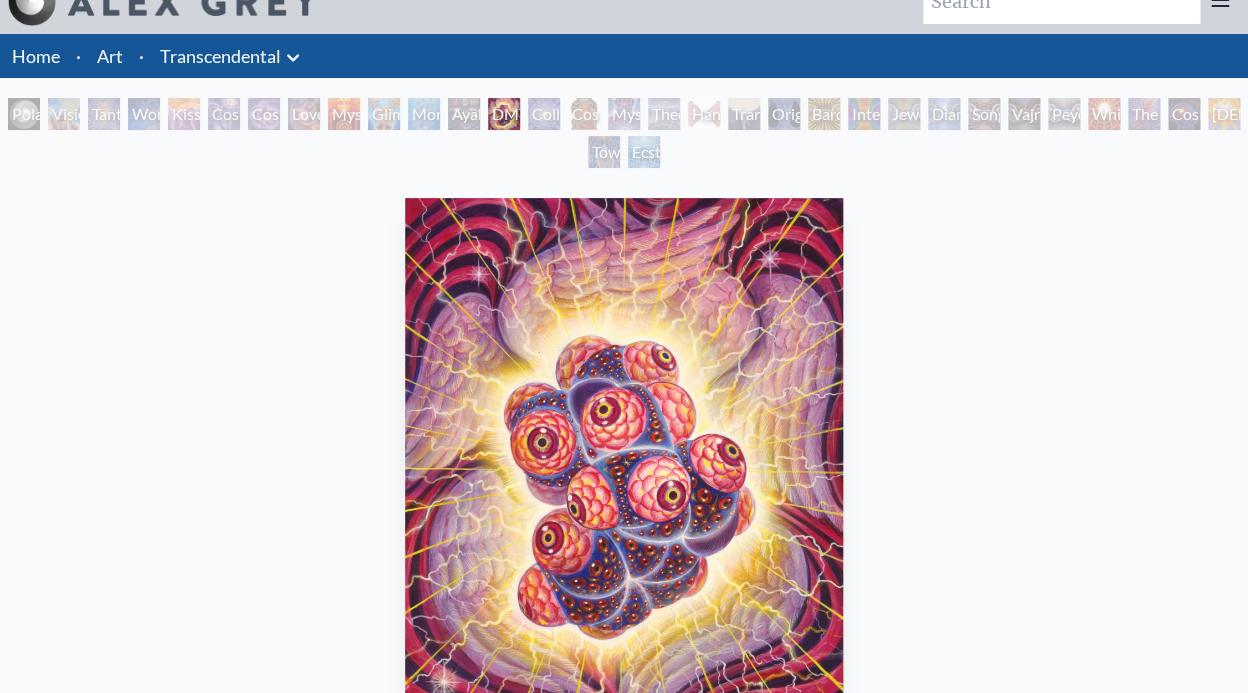 scroll, scrollTop: 22, scrollLeft: 0, axis: vertical 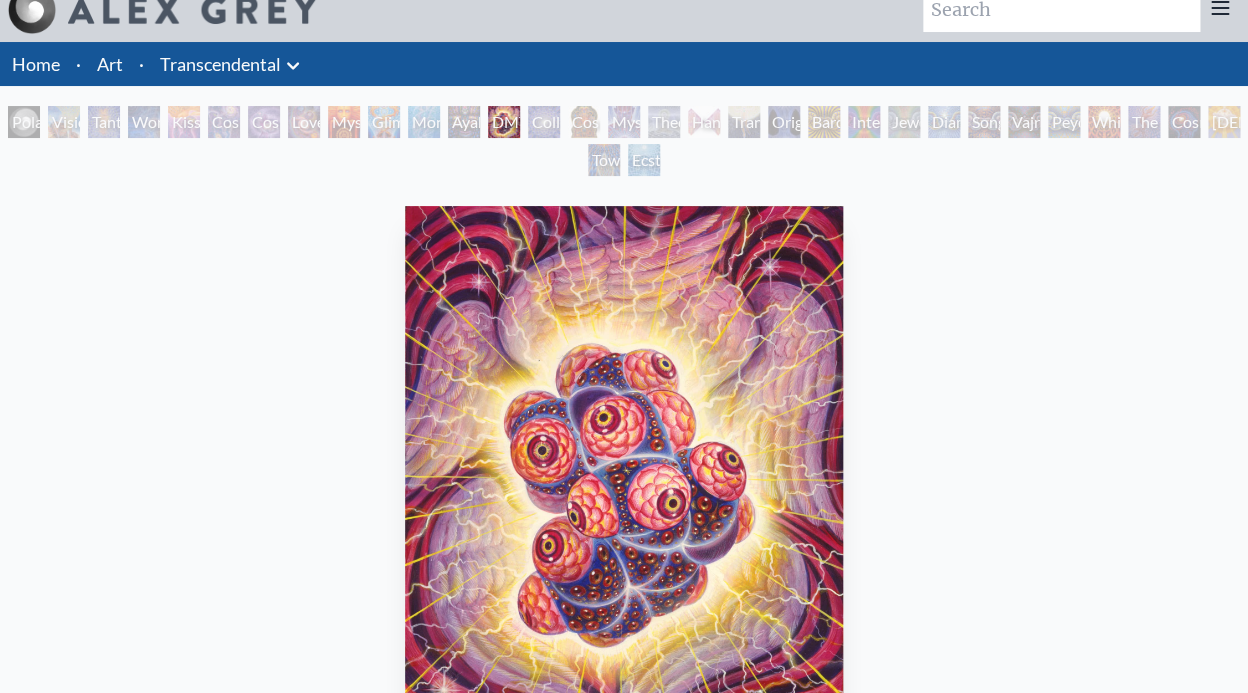 click on "Collective Vision" at bounding box center [544, 122] 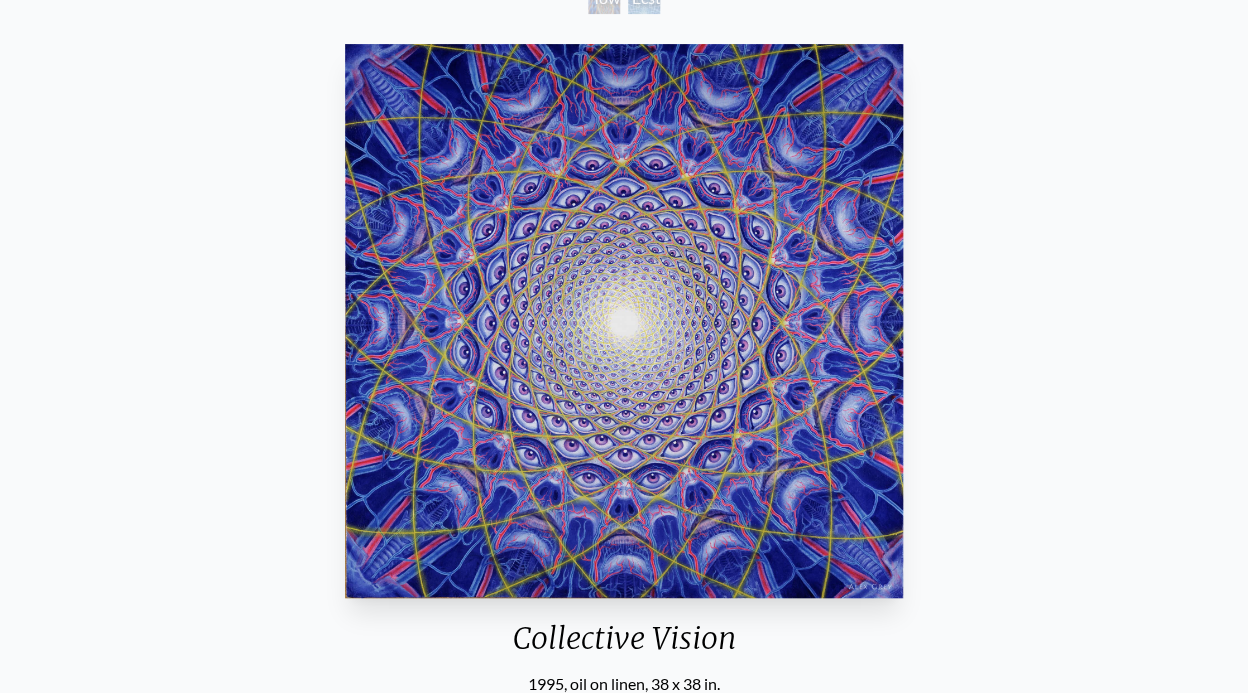scroll, scrollTop: 170, scrollLeft: 0, axis: vertical 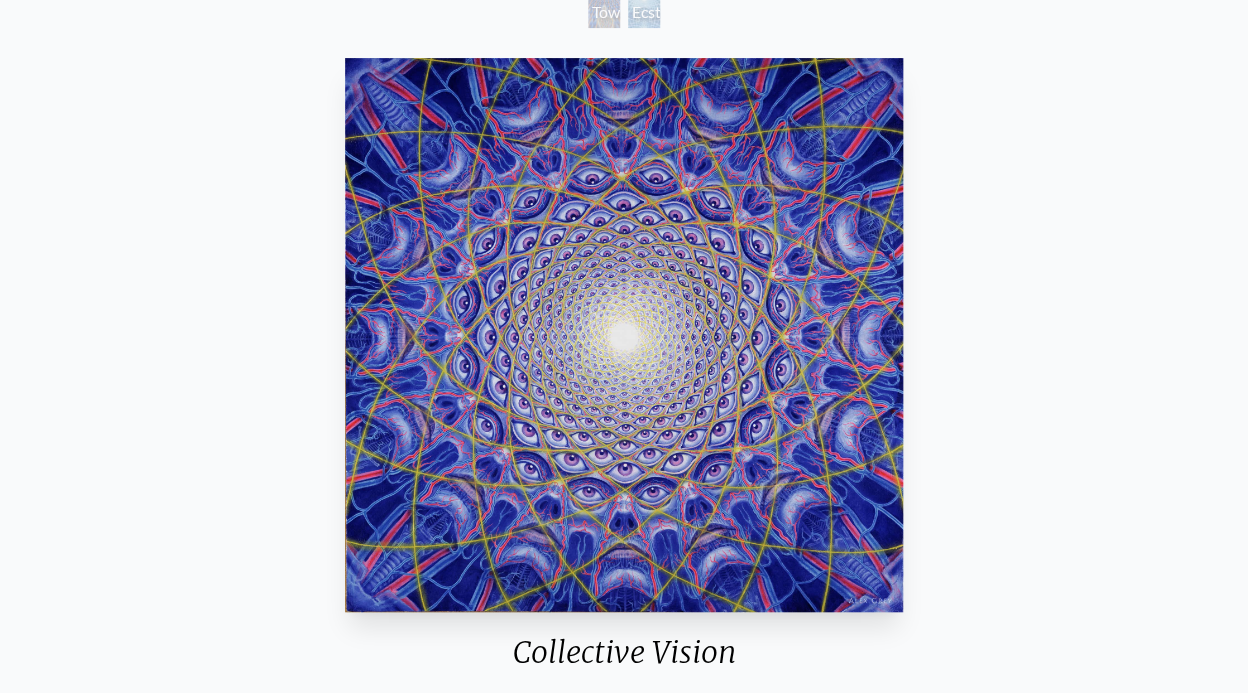 click at bounding box center [624, 335] 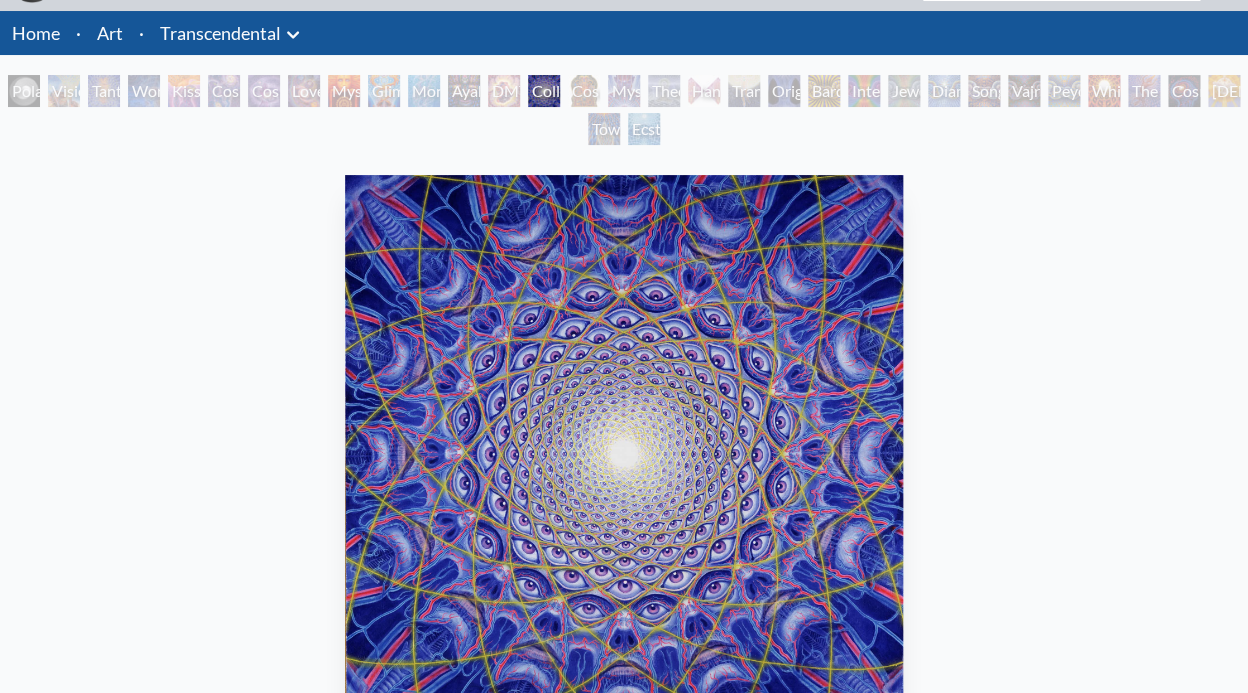 scroll, scrollTop: 30, scrollLeft: 0, axis: vertical 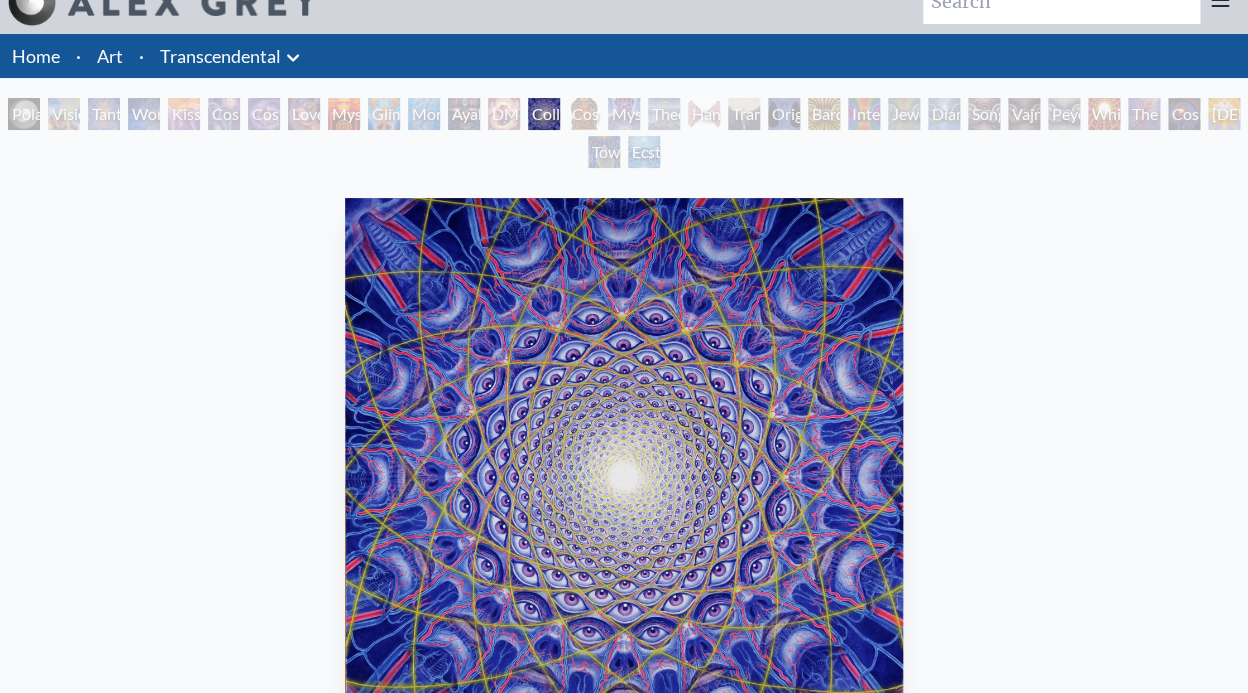 click on "Toward the One" at bounding box center [604, 152] 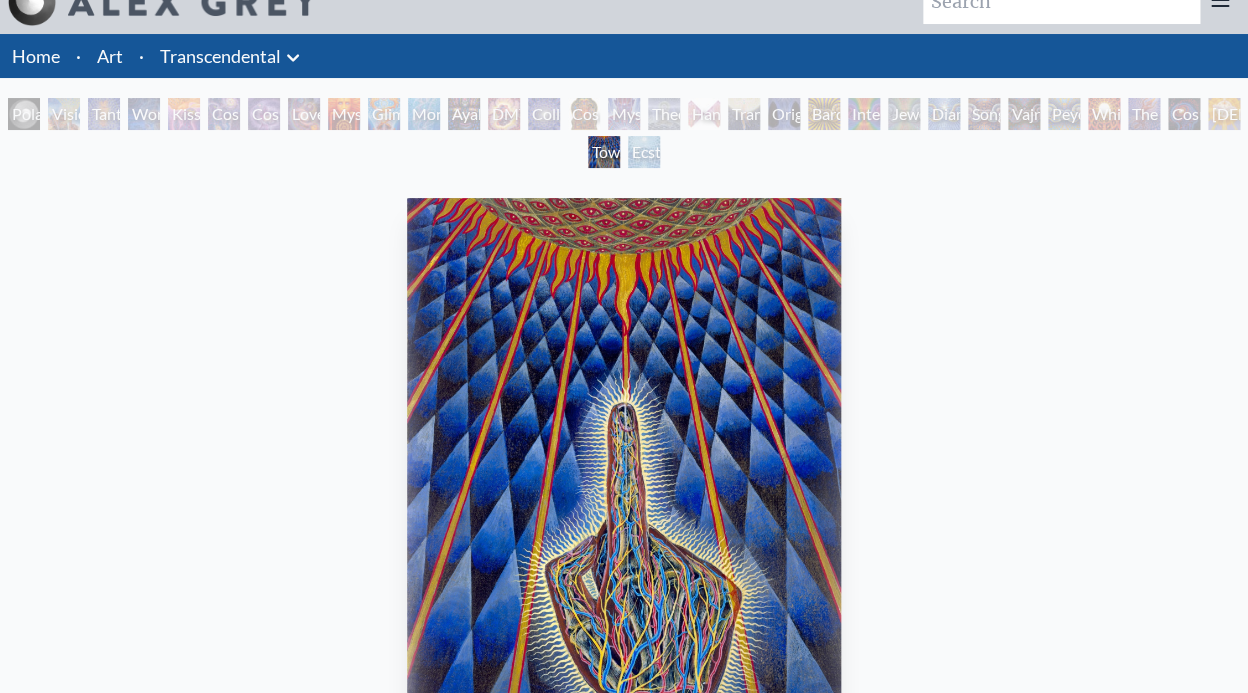 click on "Ecstasy" at bounding box center [644, 152] 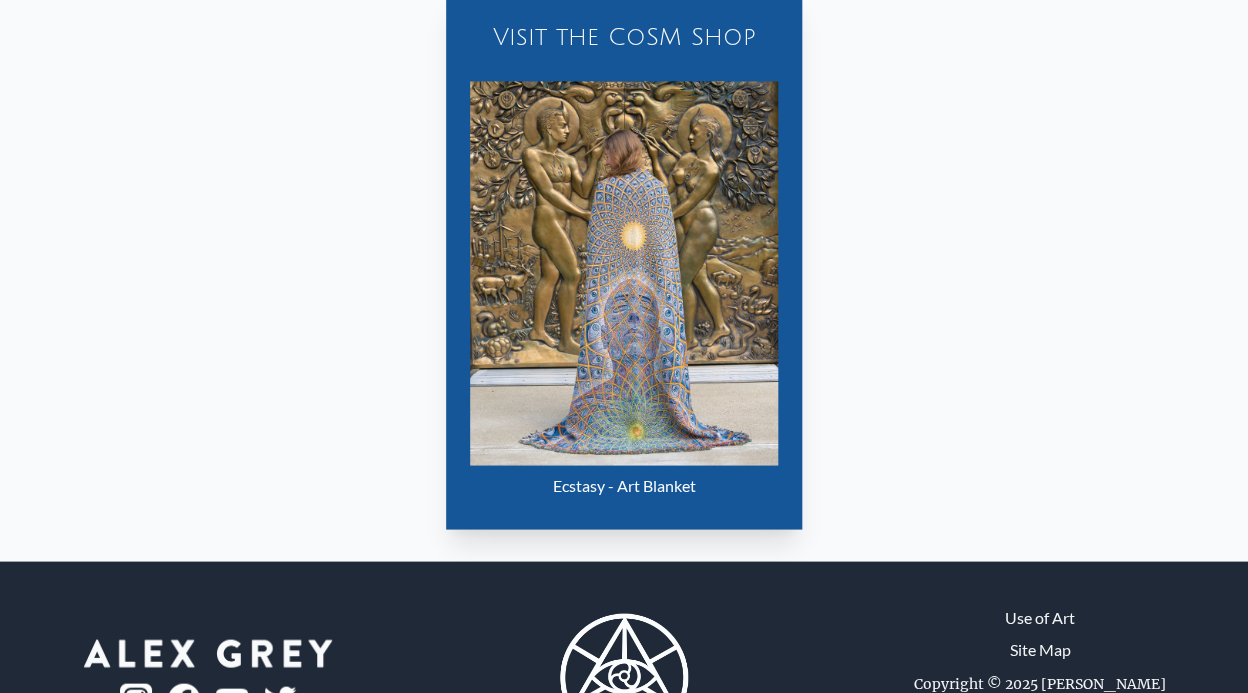 scroll, scrollTop: 932, scrollLeft: 0, axis: vertical 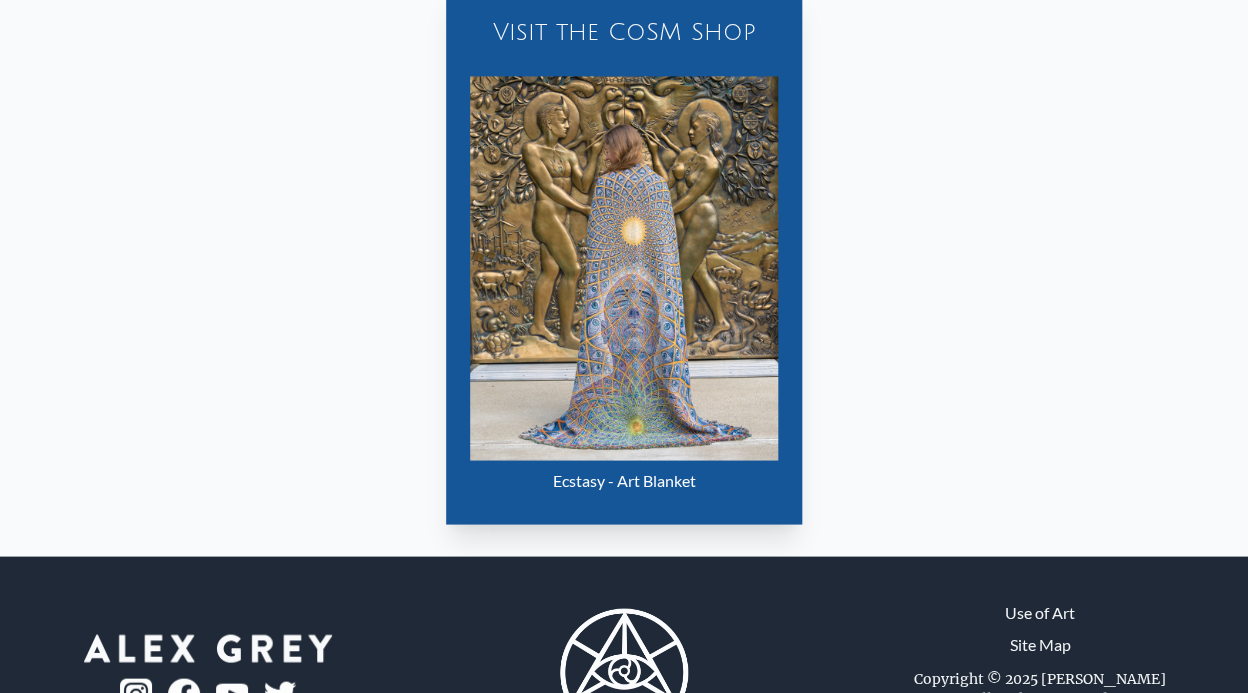 click at bounding box center (623, 268) 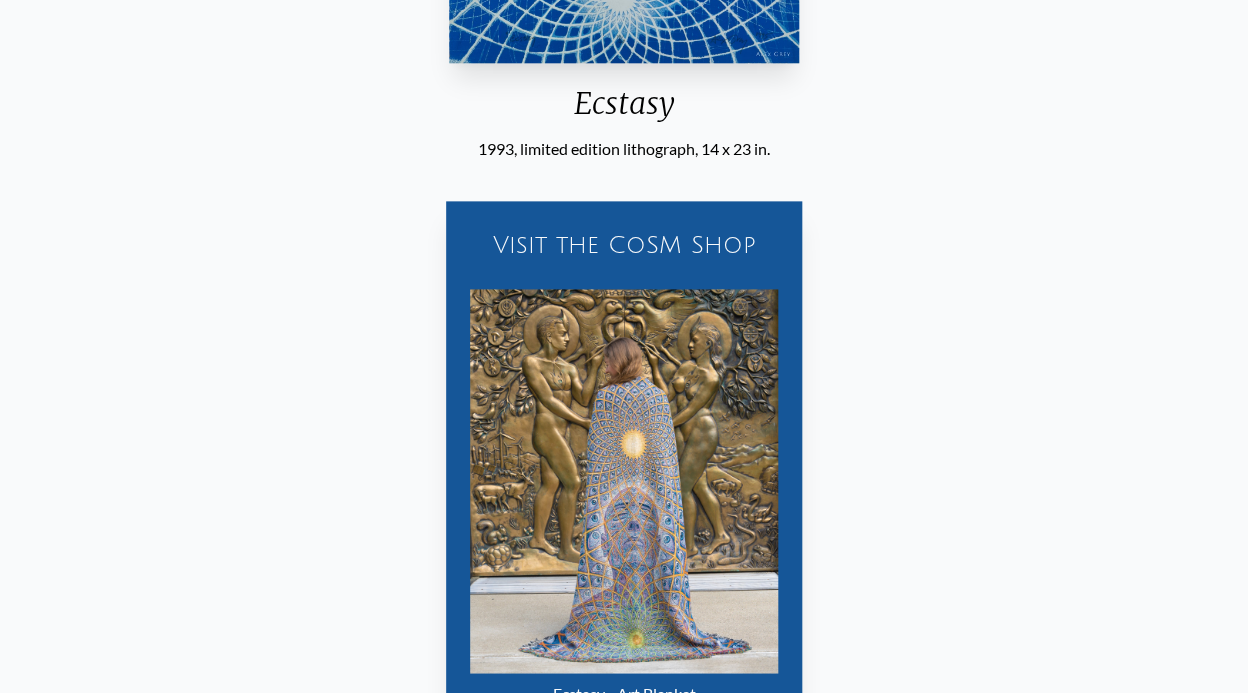 scroll, scrollTop: 0, scrollLeft: 0, axis: both 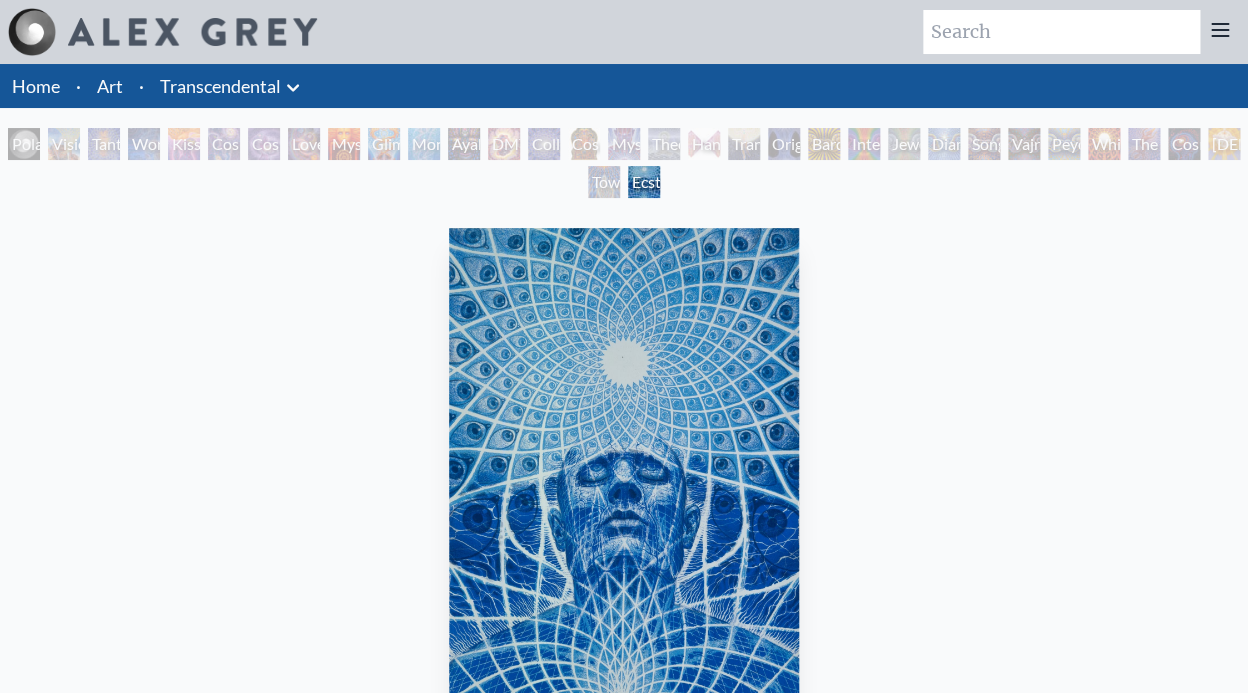 click on "Collective Vision" at bounding box center (544, 144) 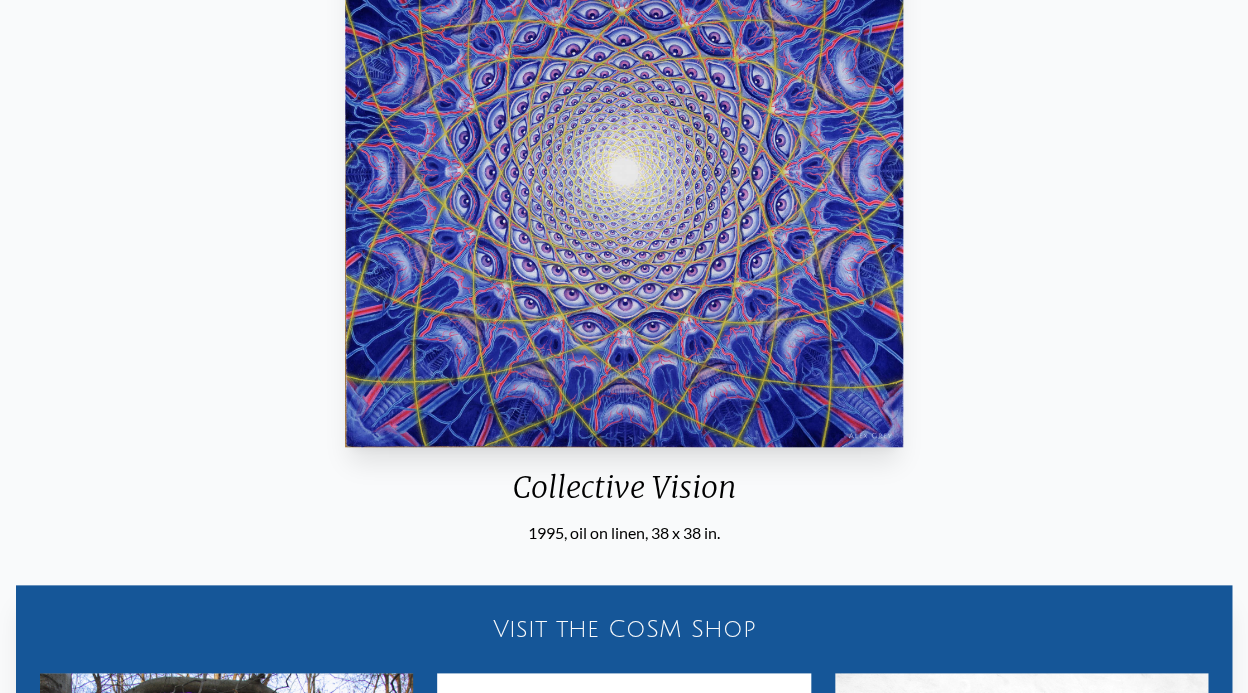 scroll, scrollTop: 0, scrollLeft: 0, axis: both 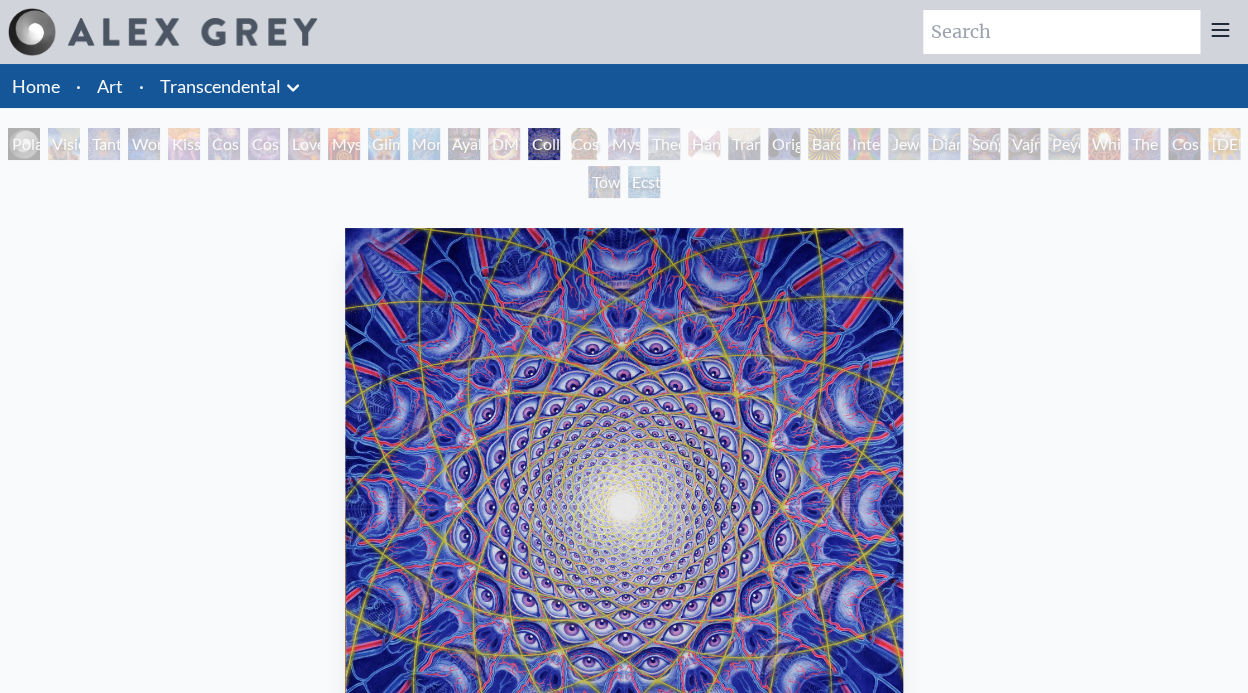 click on "Hands that See" at bounding box center [704, 144] 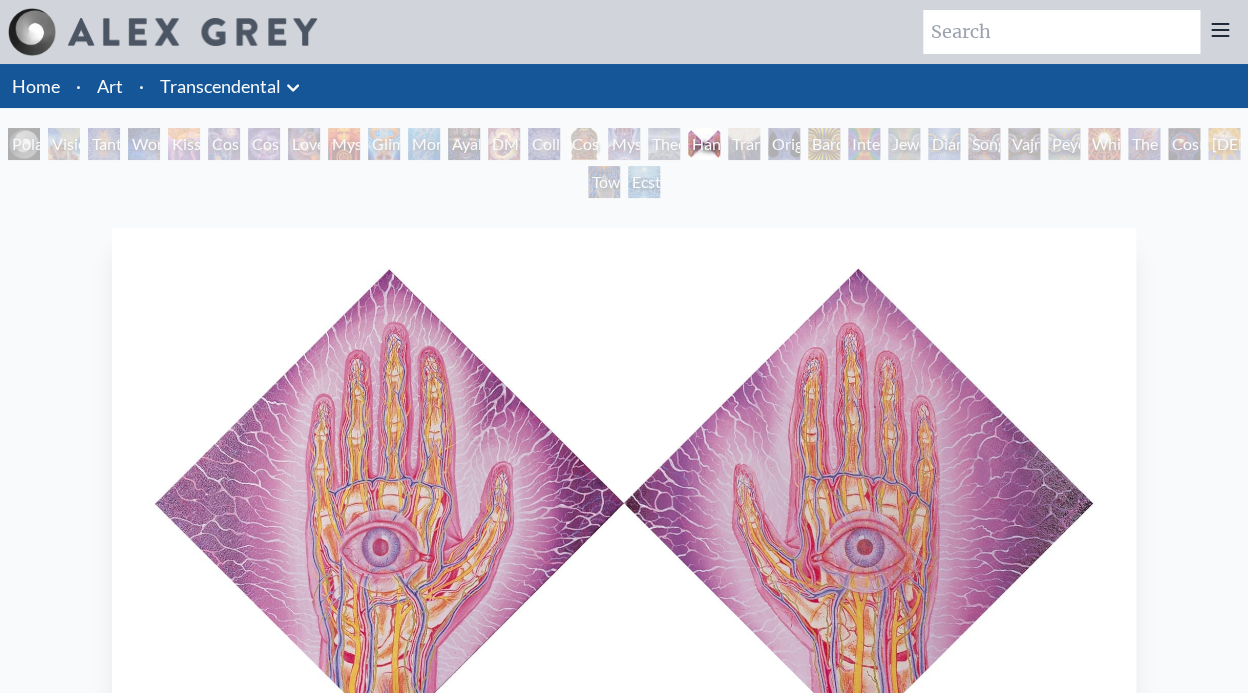 click on "Bardo Being" at bounding box center (824, 144) 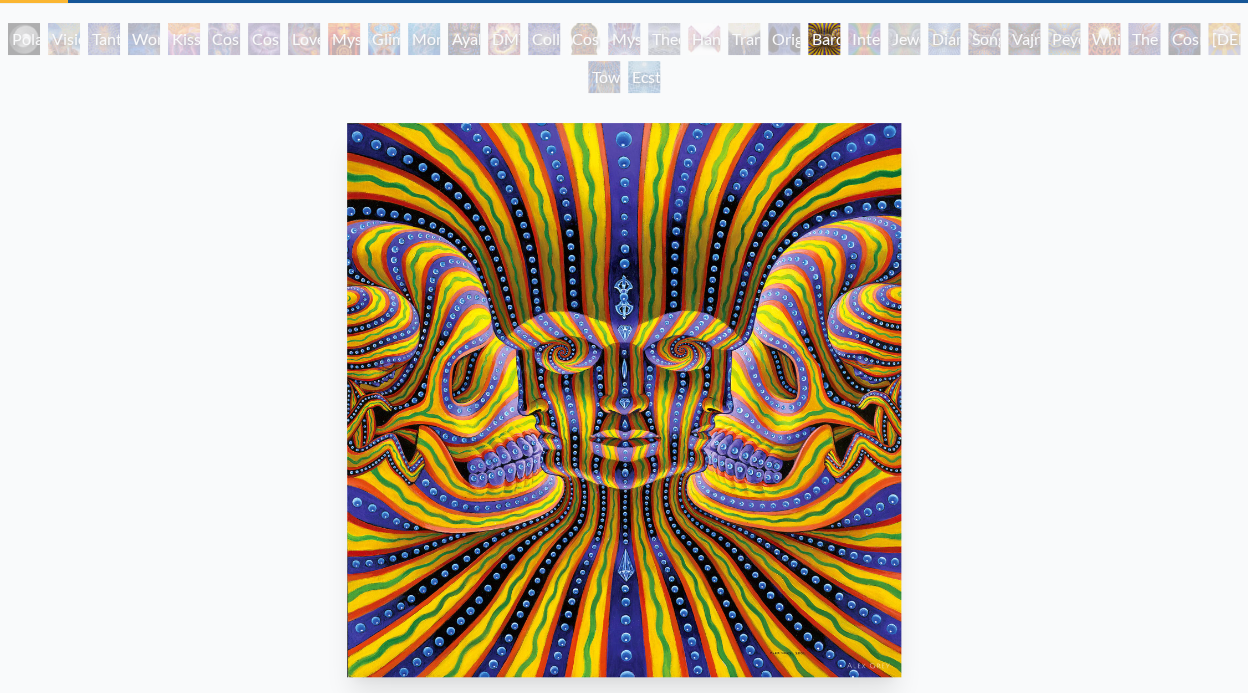 scroll, scrollTop: 106, scrollLeft: 0, axis: vertical 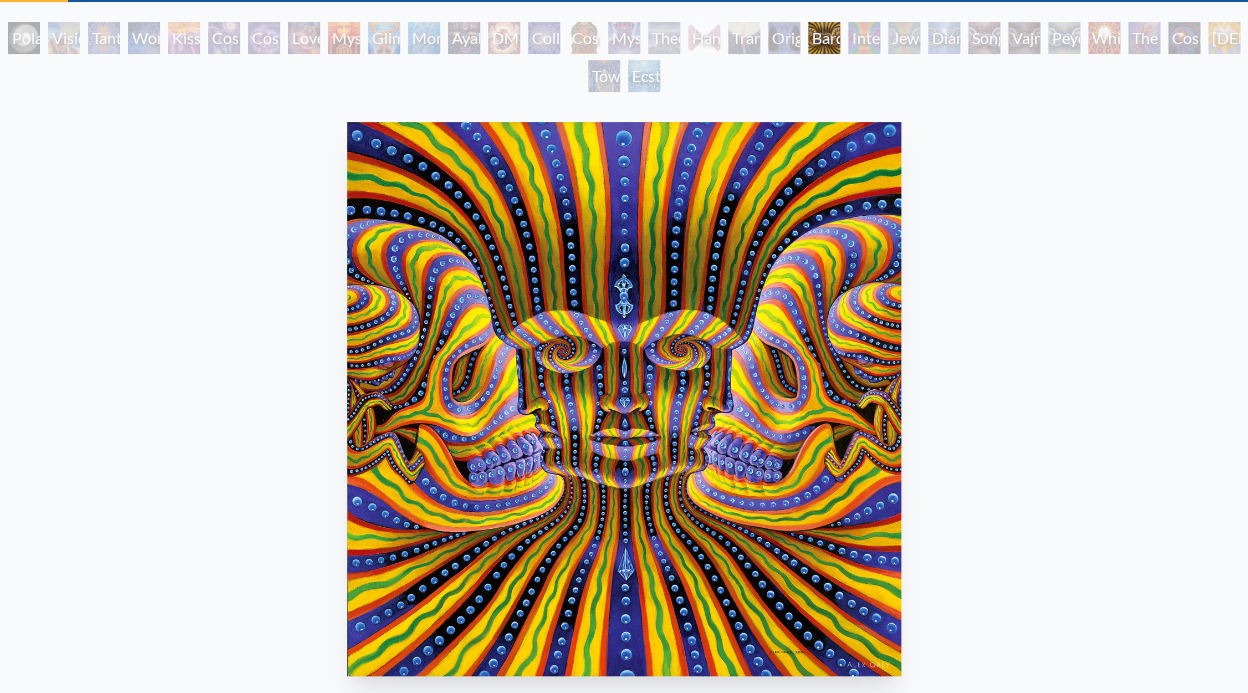 click on "Interbeing" at bounding box center [864, 38] 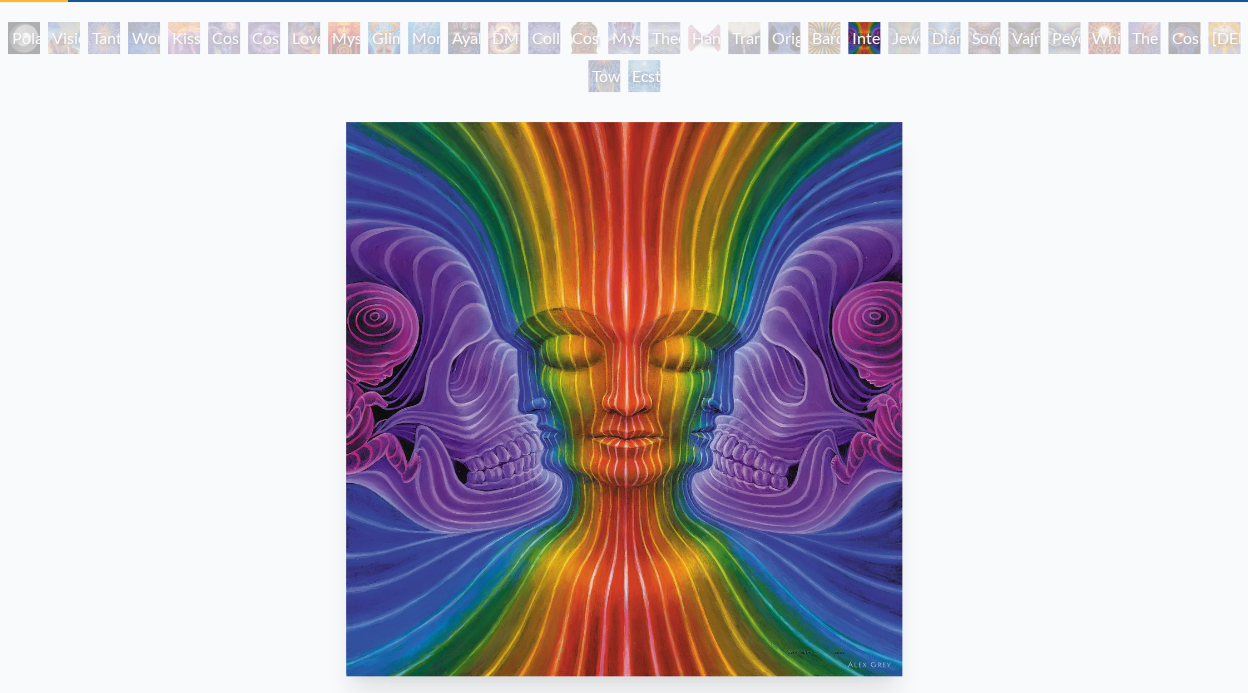 scroll, scrollTop: 24, scrollLeft: 0, axis: vertical 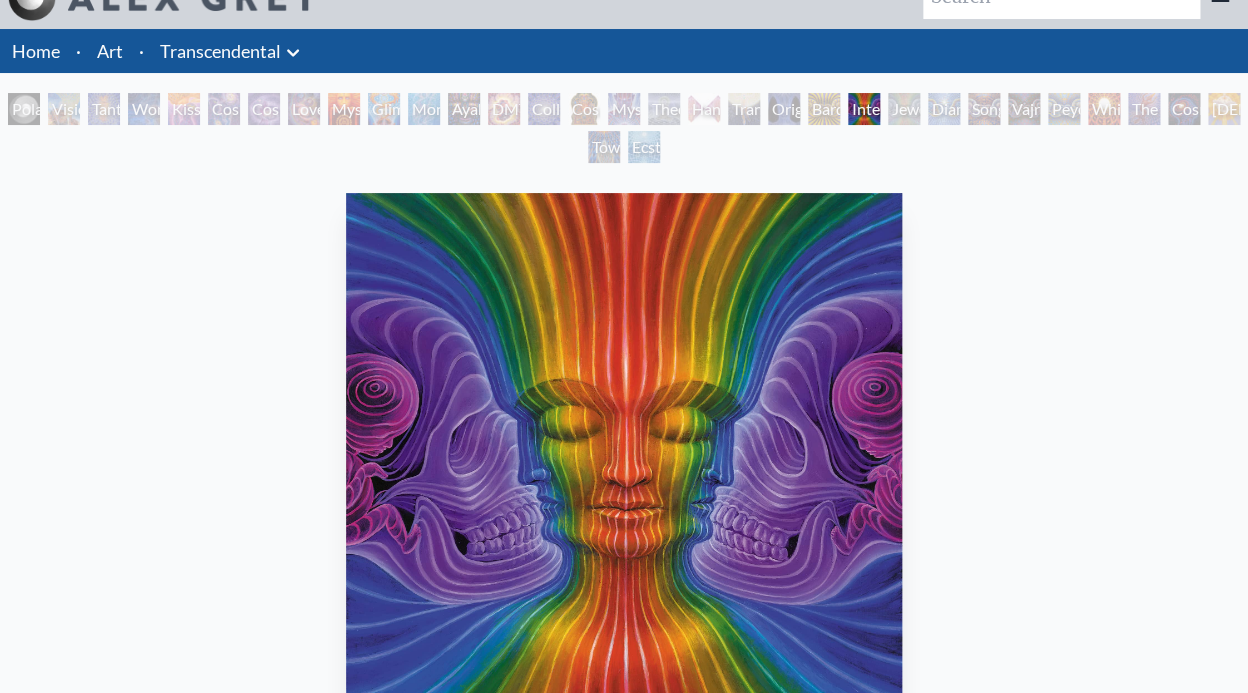 click on "Jewel Being" at bounding box center (904, 109) 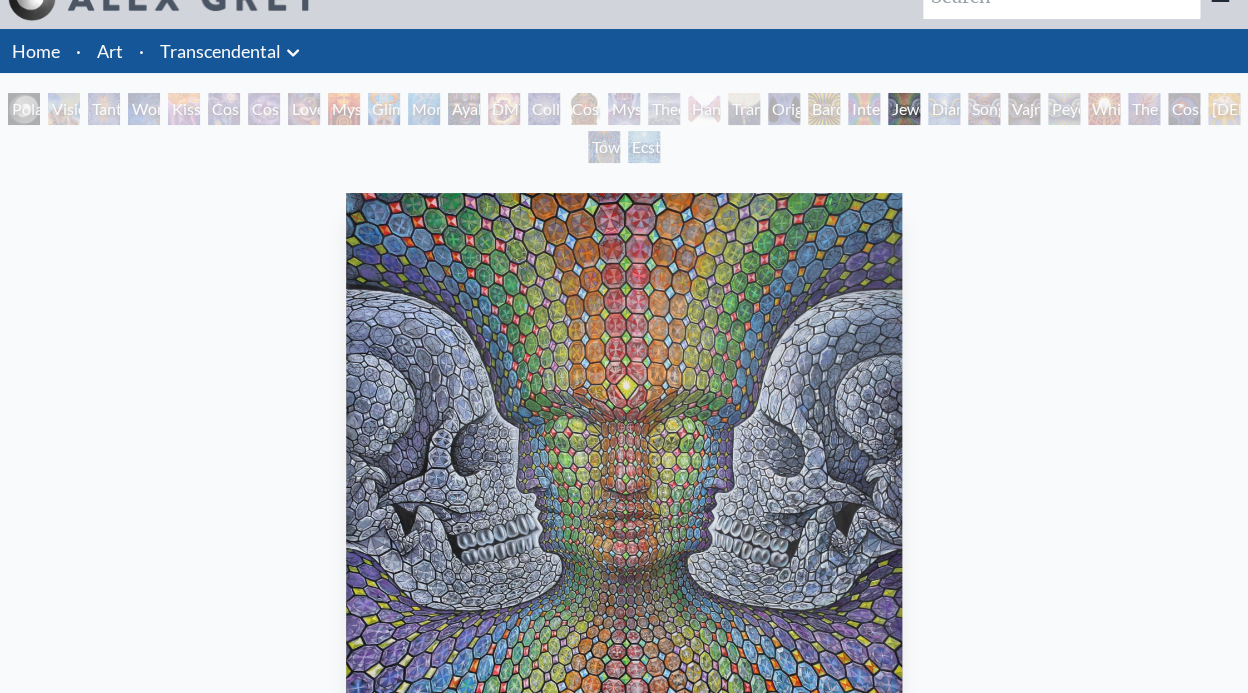 click on "Song of Vajra Being" at bounding box center [984, 109] 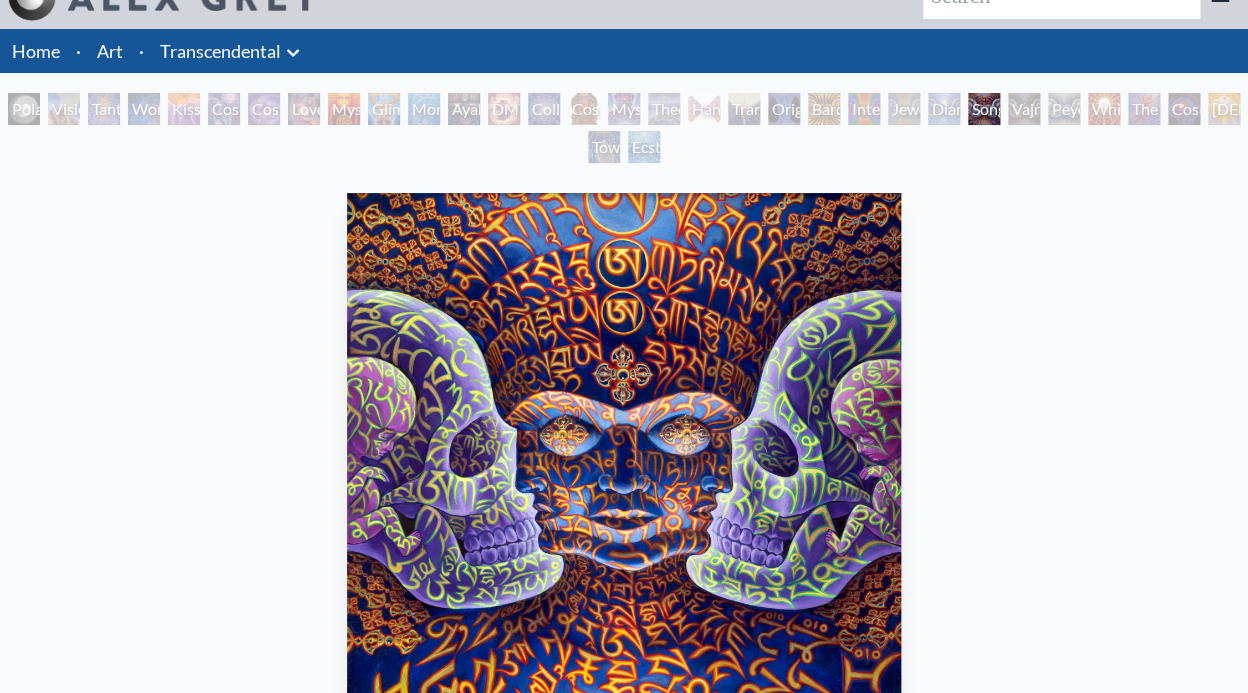 click on "Peyote Being" at bounding box center [1064, 109] 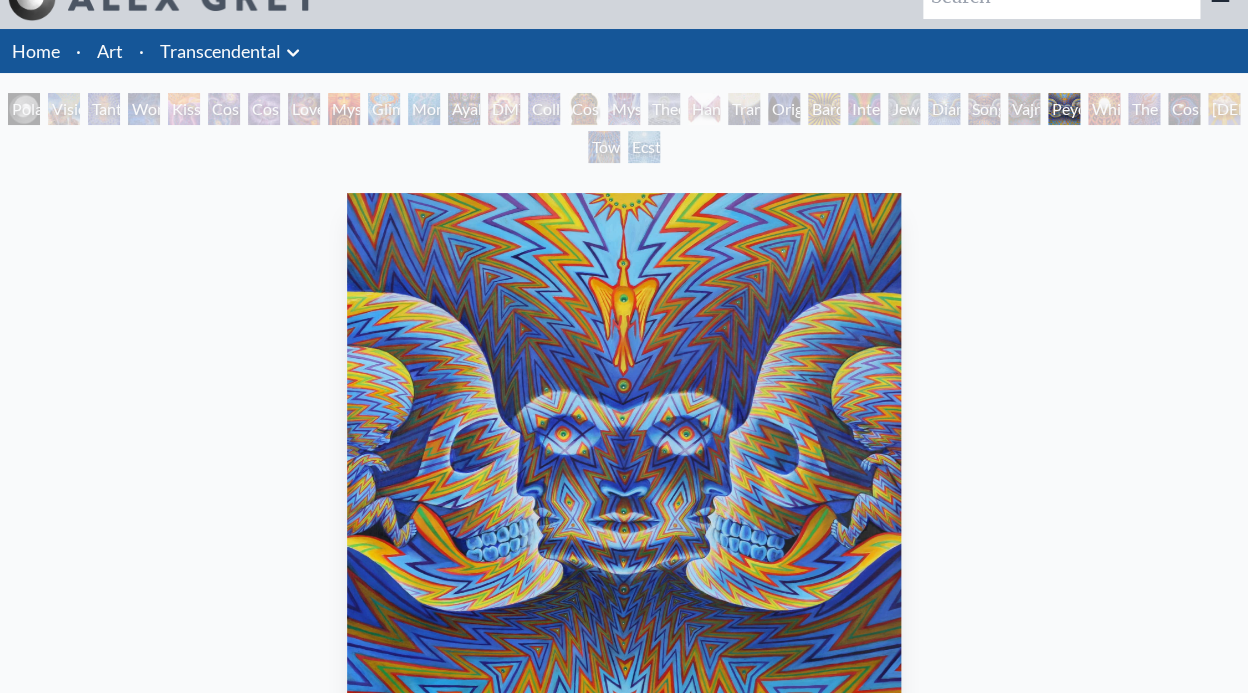 click on "White Light" at bounding box center [1104, 109] 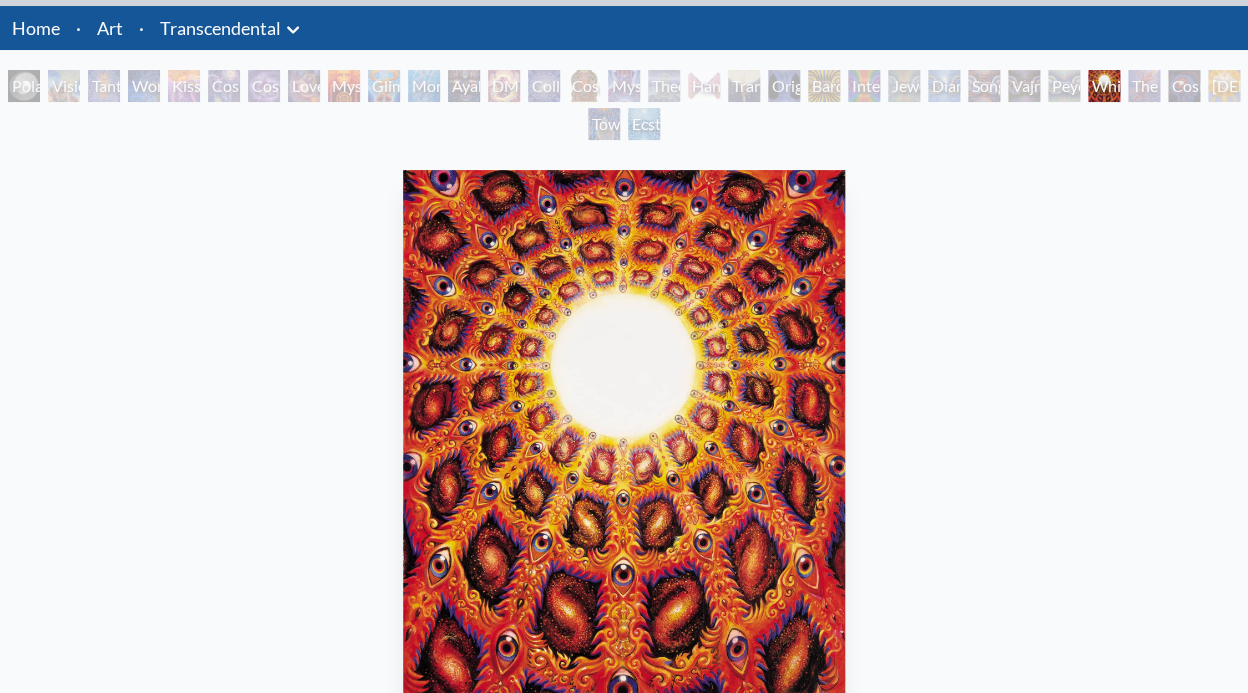 scroll, scrollTop: 46, scrollLeft: 0, axis: vertical 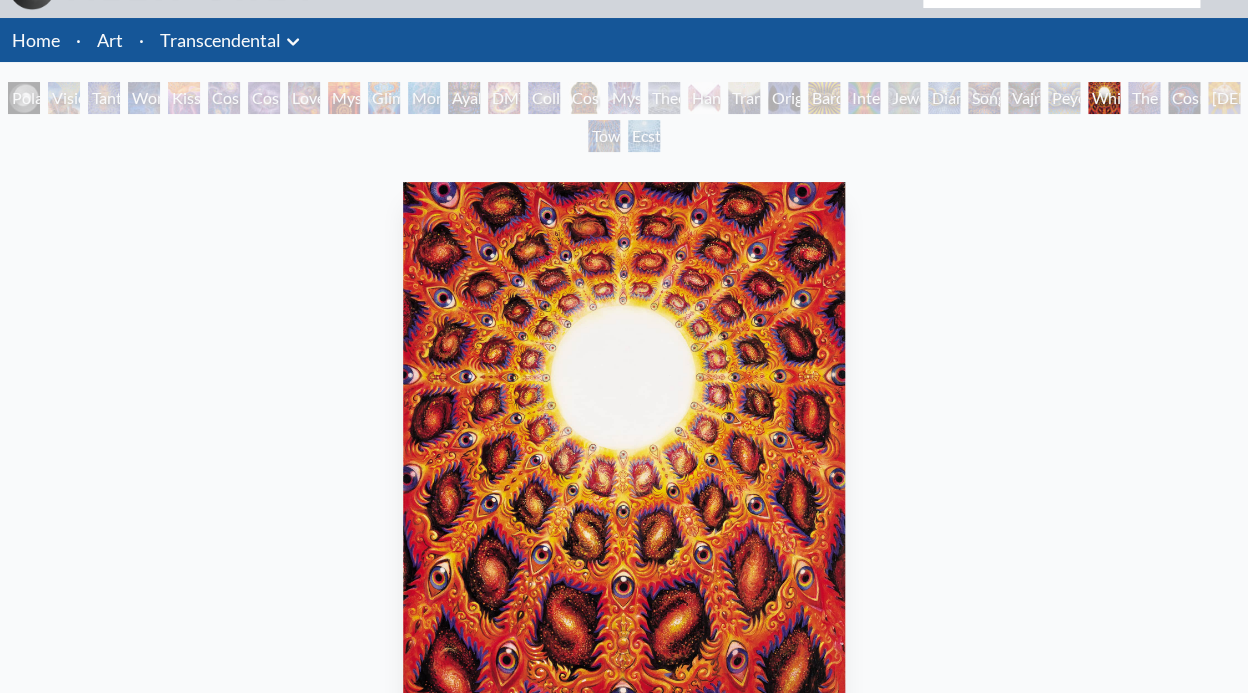 click on "[DEMOGRAPHIC_DATA]" at bounding box center (1224, 98) 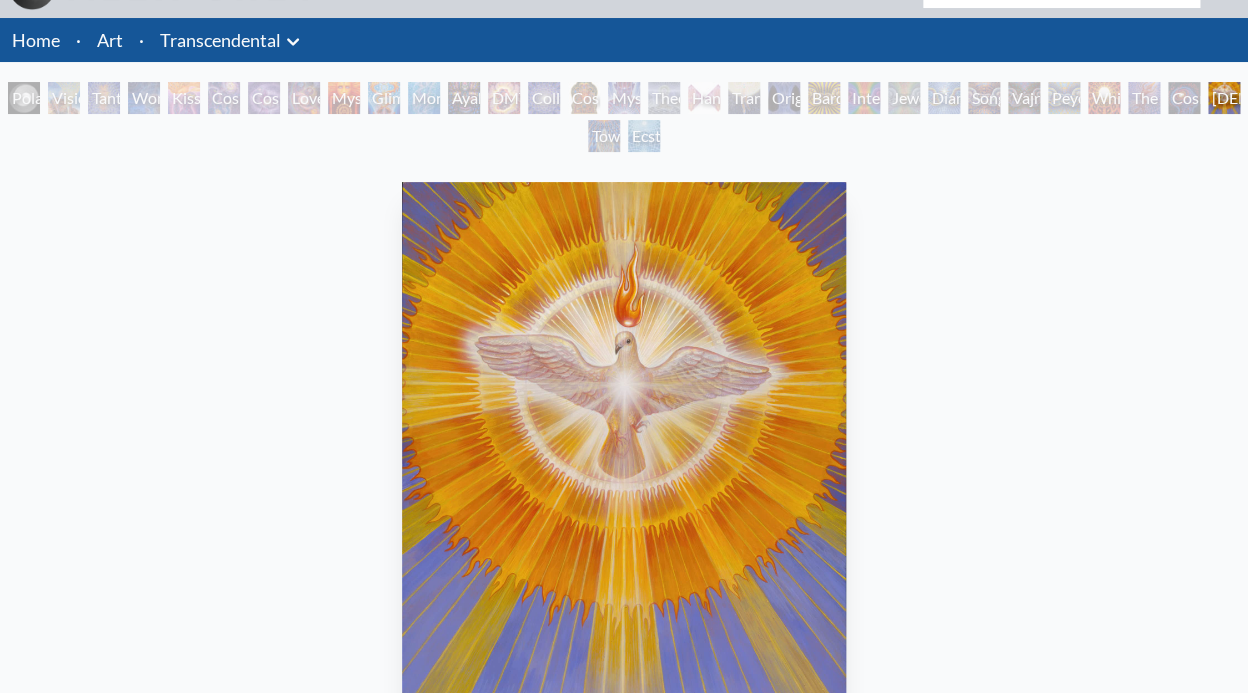 click on "Kiss of the [MEDICAL_DATA]" at bounding box center (184, 98) 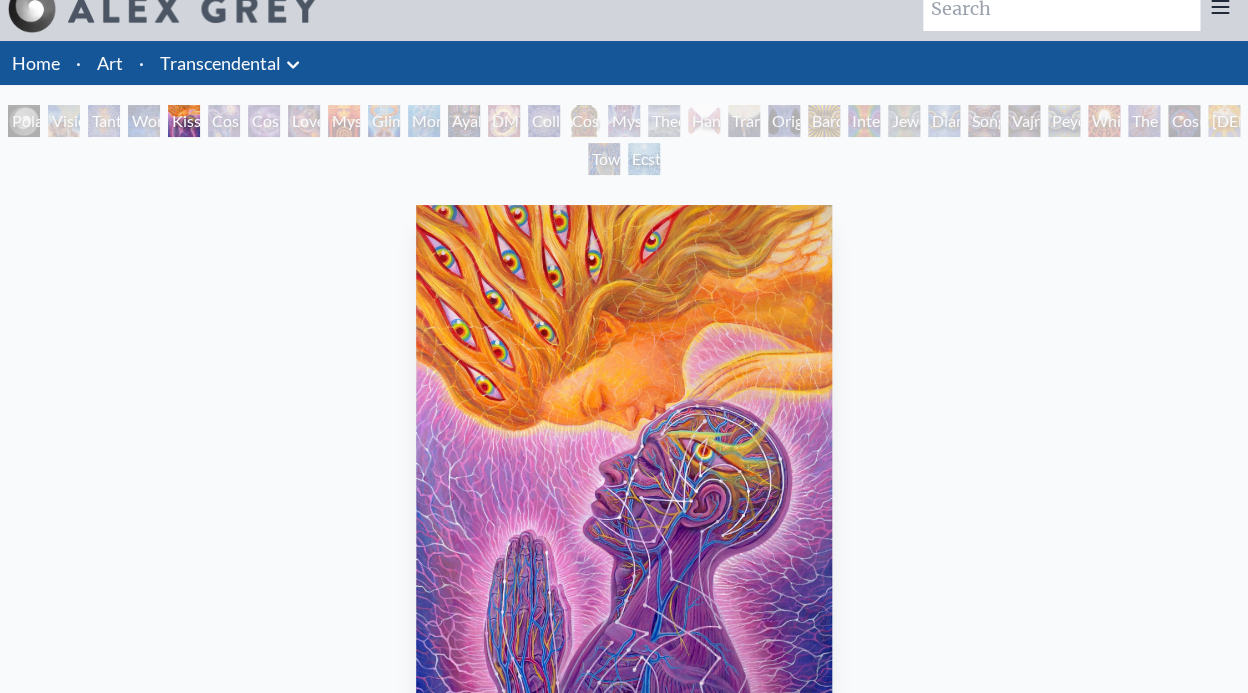 scroll, scrollTop: 0, scrollLeft: 0, axis: both 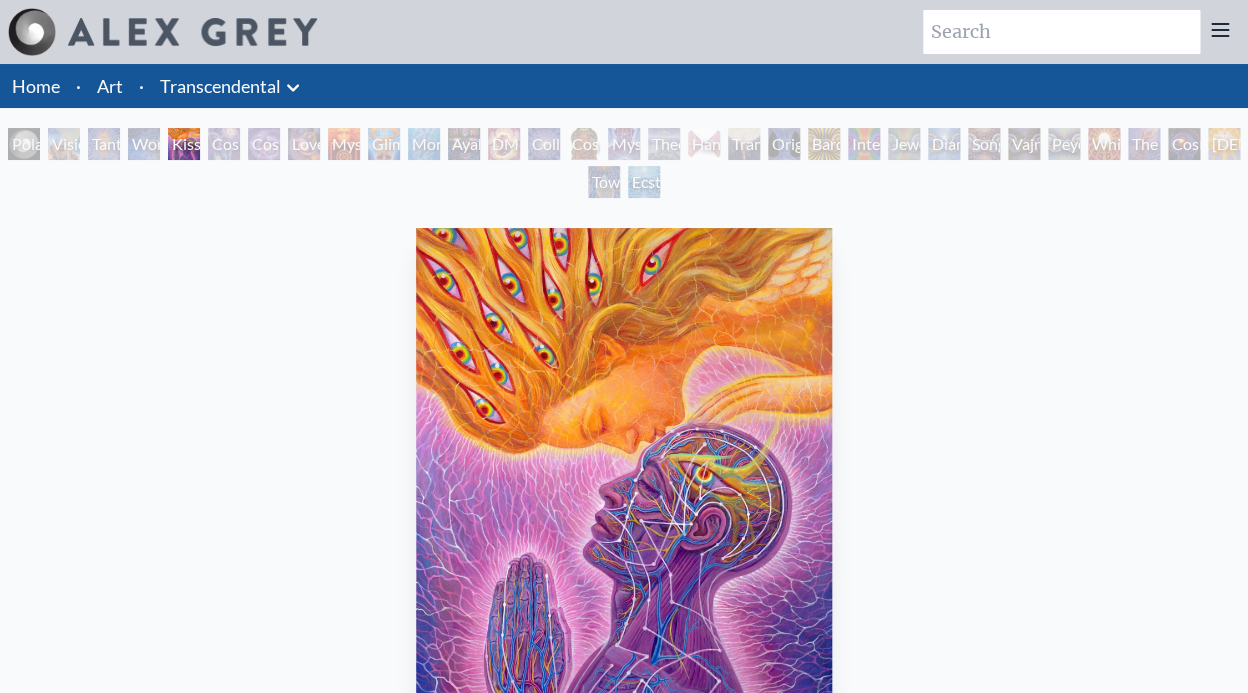click on "Wonder" at bounding box center (144, 144) 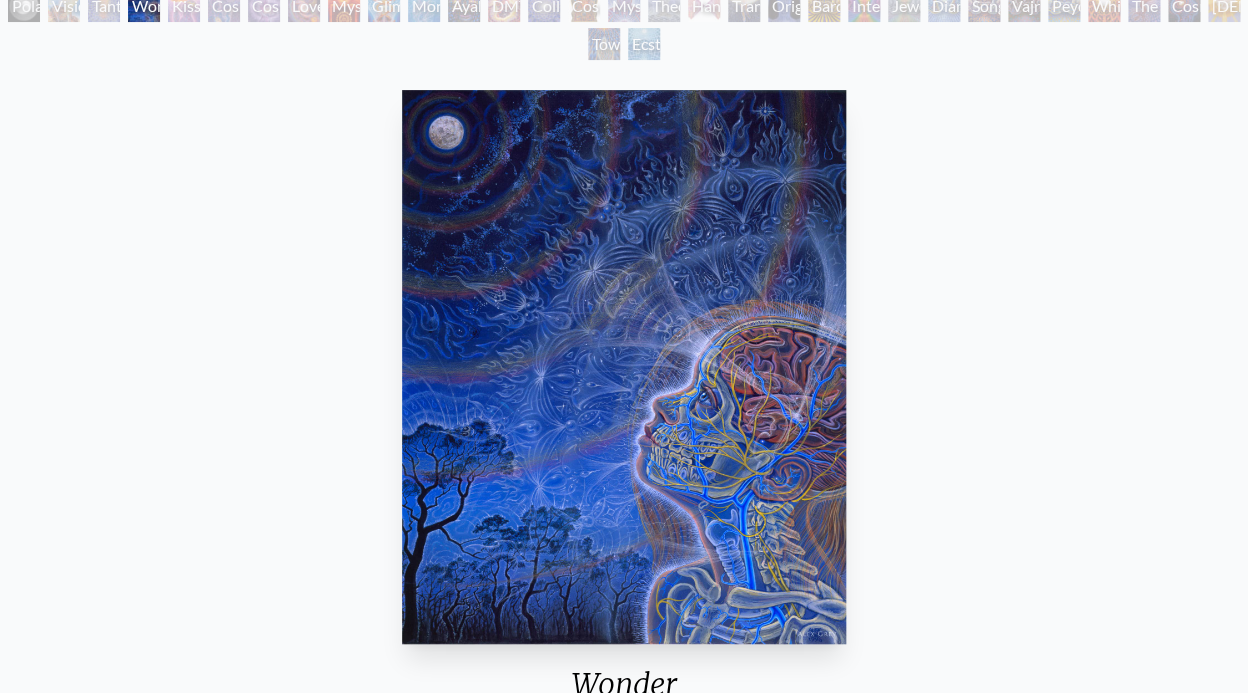 scroll, scrollTop: 117, scrollLeft: 0, axis: vertical 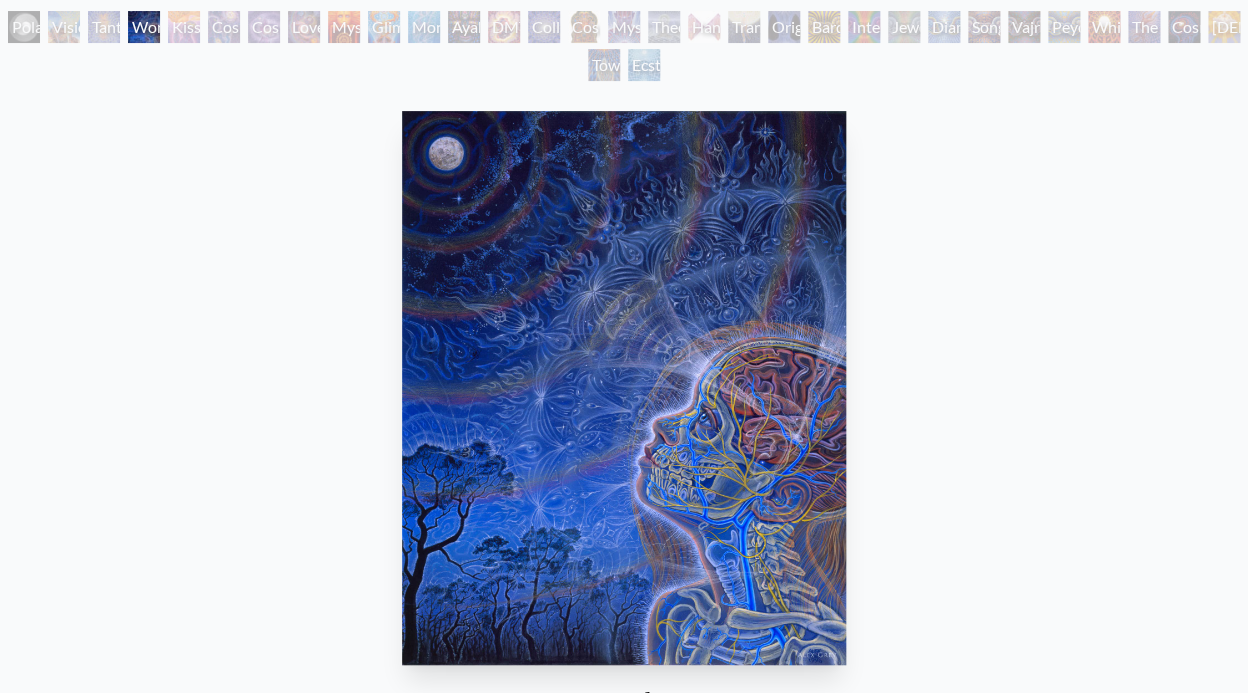 click on "Tantra" at bounding box center [104, 27] 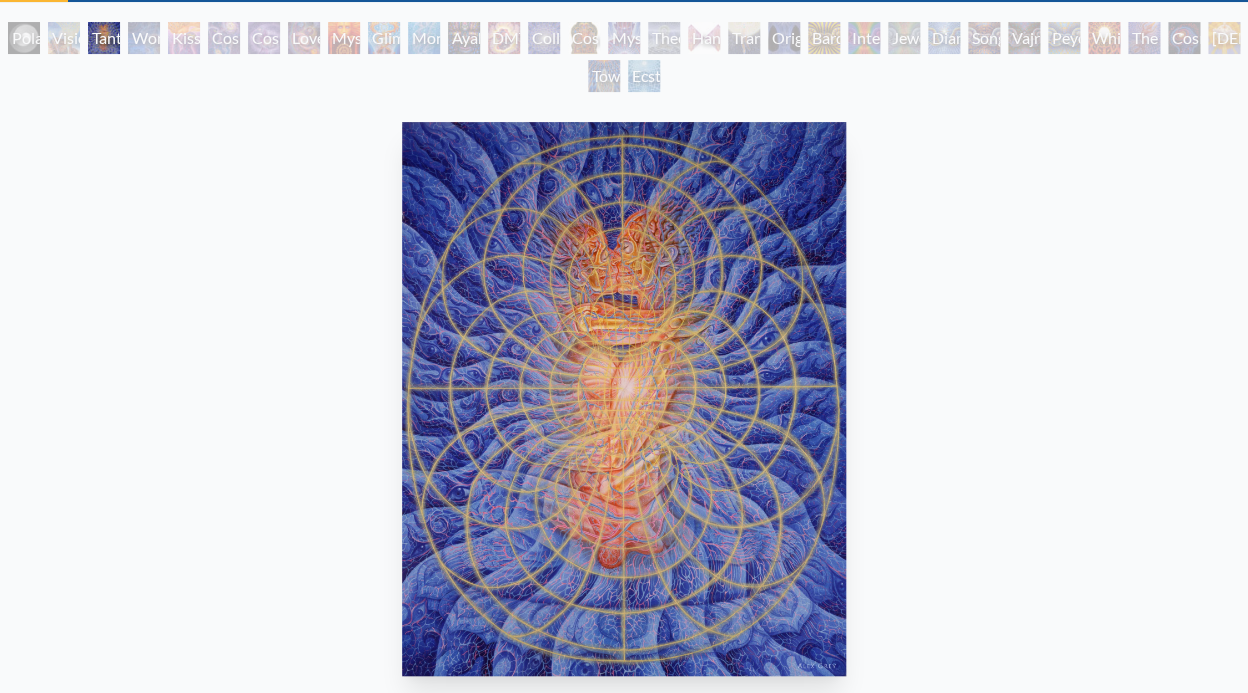 scroll, scrollTop: 115, scrollLeft: 0, axis: vertical 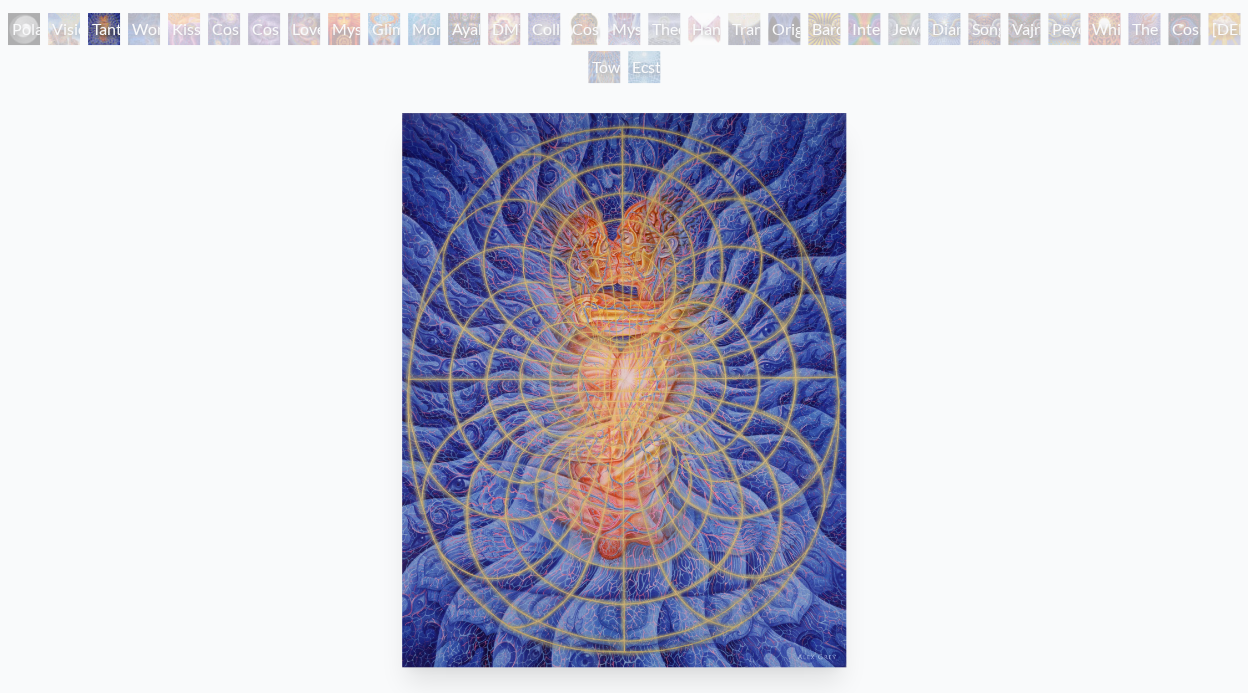 click on "Visionary Origin of Language" at bounding box center [64, 29] 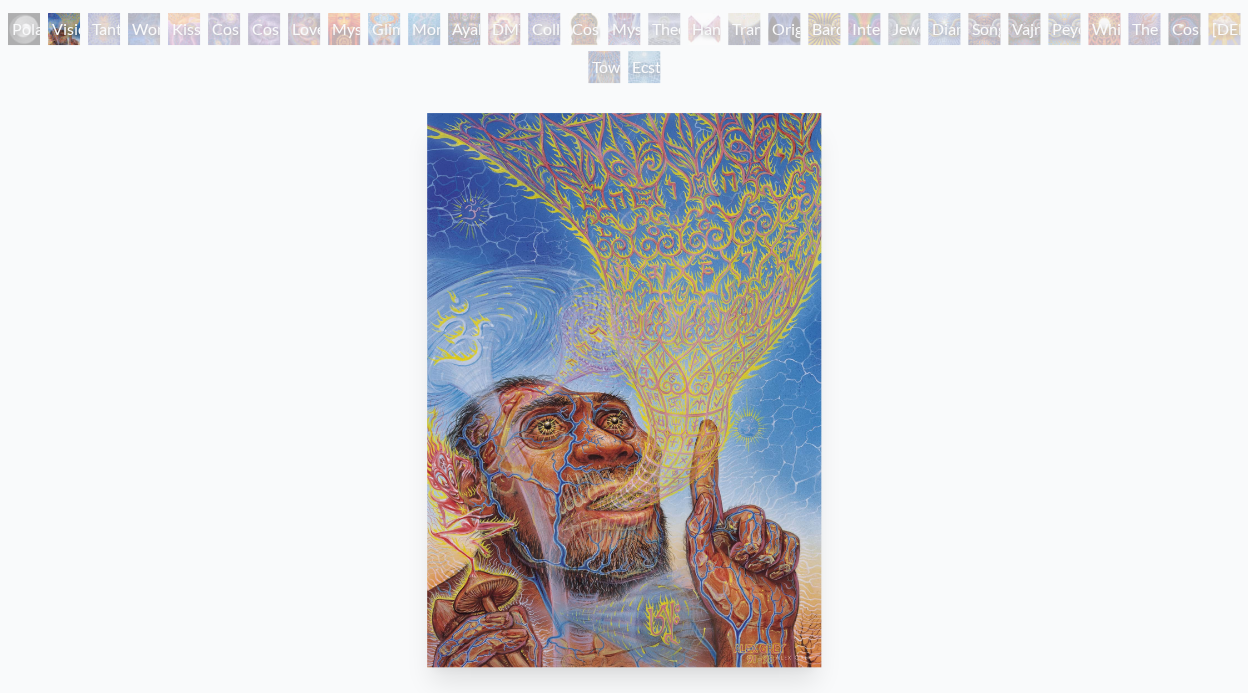 click on "Polar Unity Spiral" at bounding box center [24, 29] 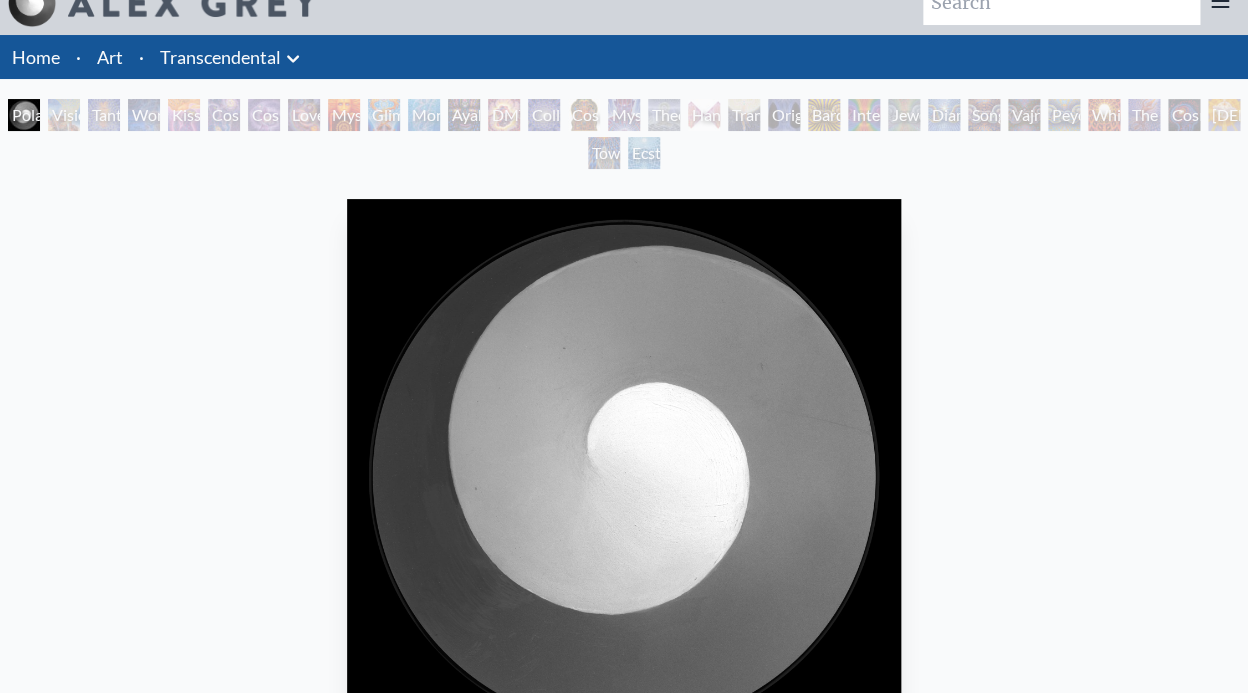 scroll, scrollTop: 0, scrollLeft: 0, axis: both 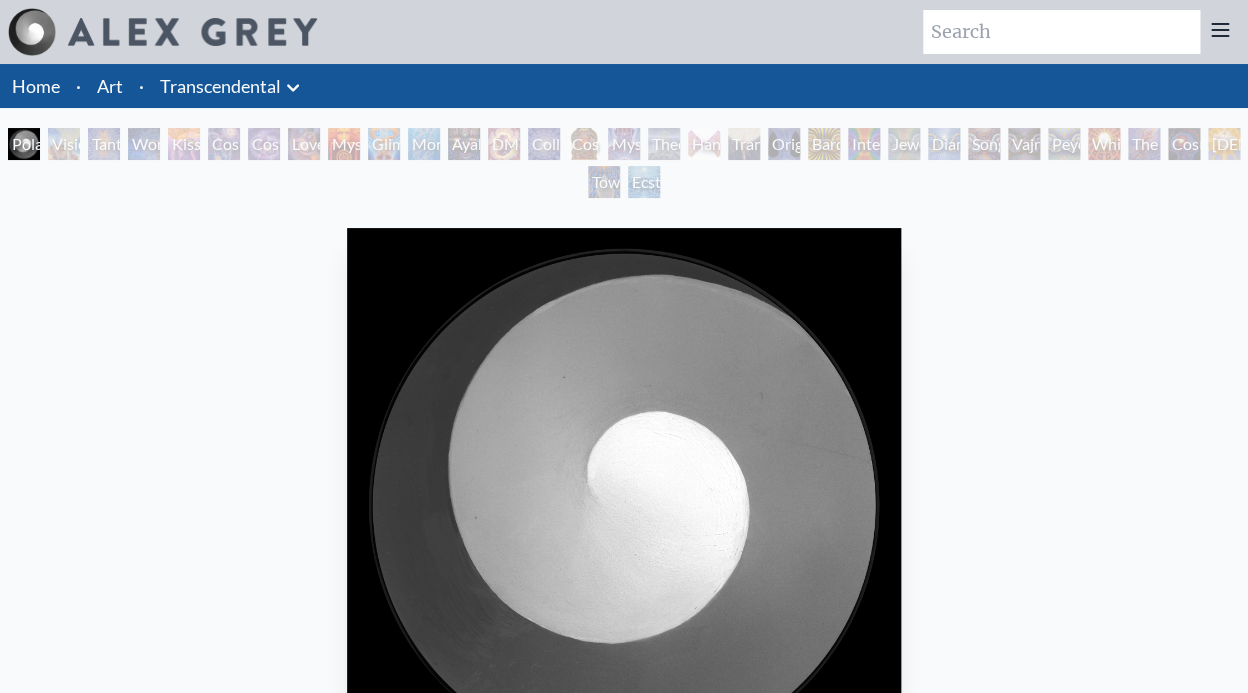 click on "DMT - The Spirit Molecule" at bounding box center [504, 144] 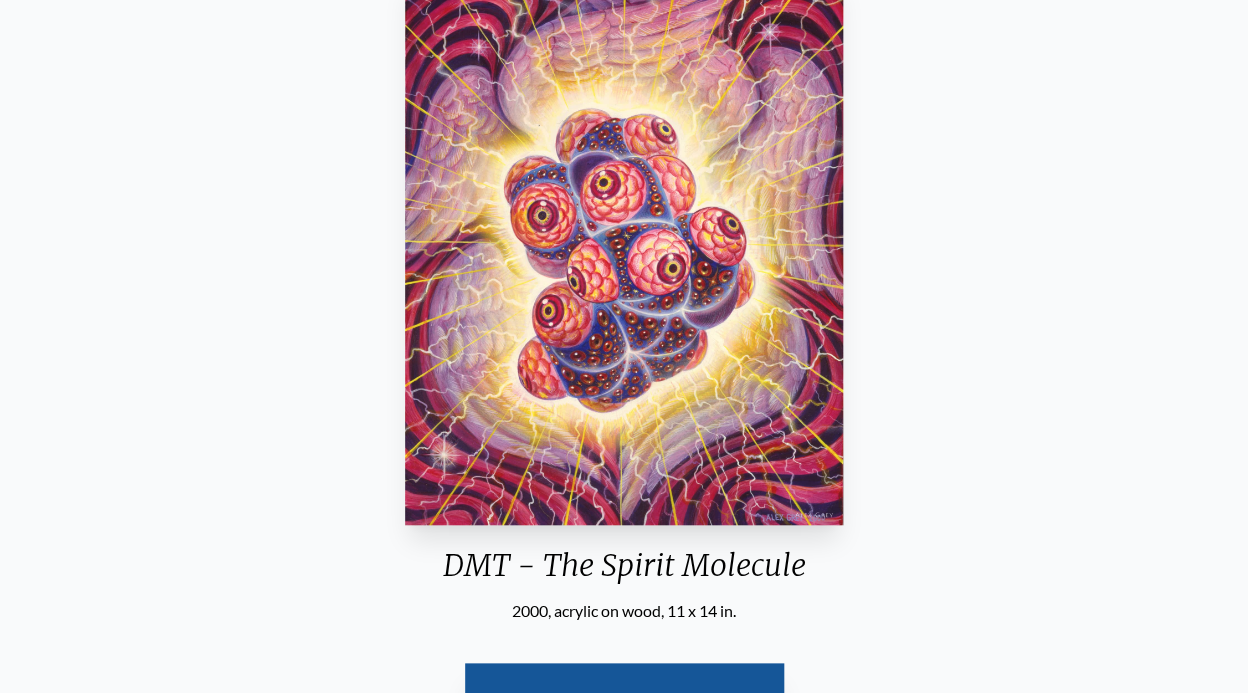 scroll, scrollTop: 0, scrollLeft: 0, axis: both 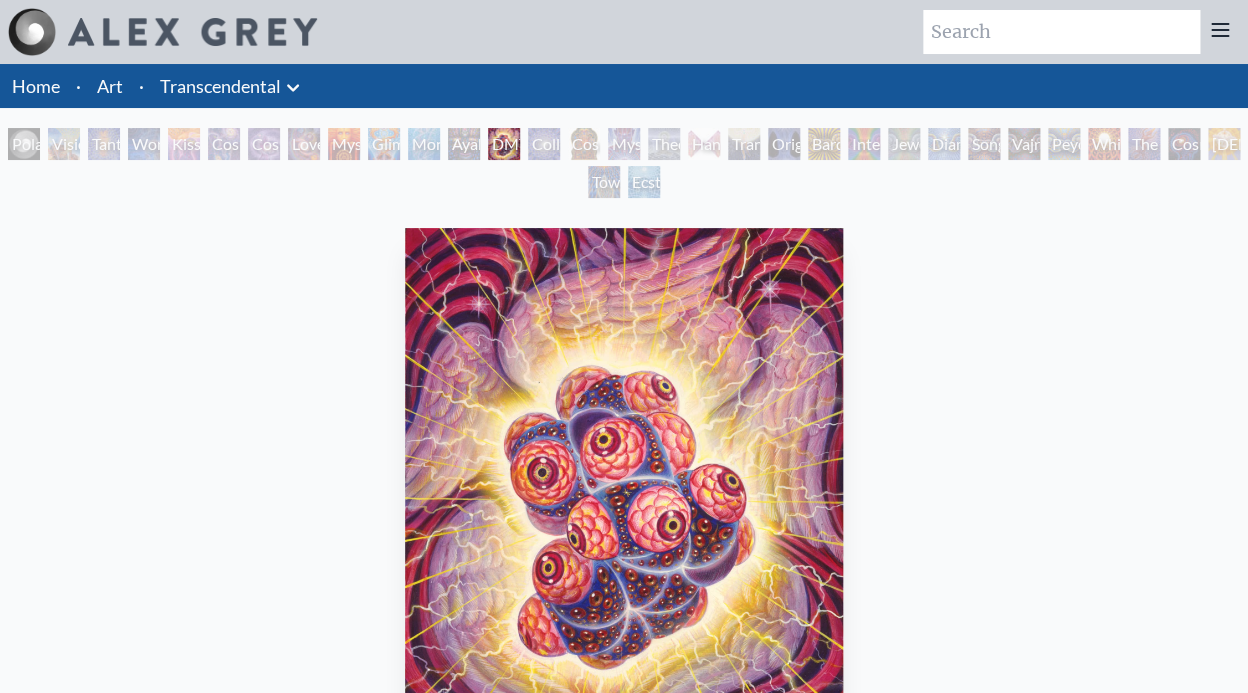 click on "Ayahuasca [DATE]" at bounding box center (464, 144) 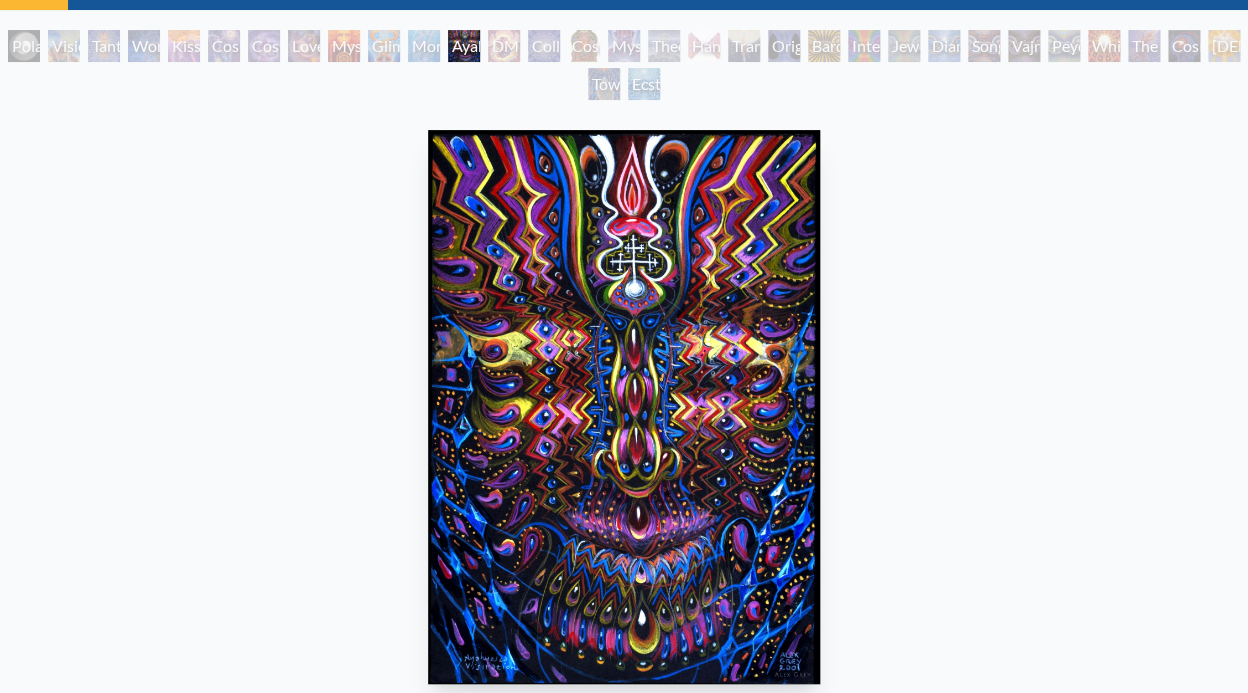 scroll, scrollTop: 0, scrollLeft: 0, axis: both 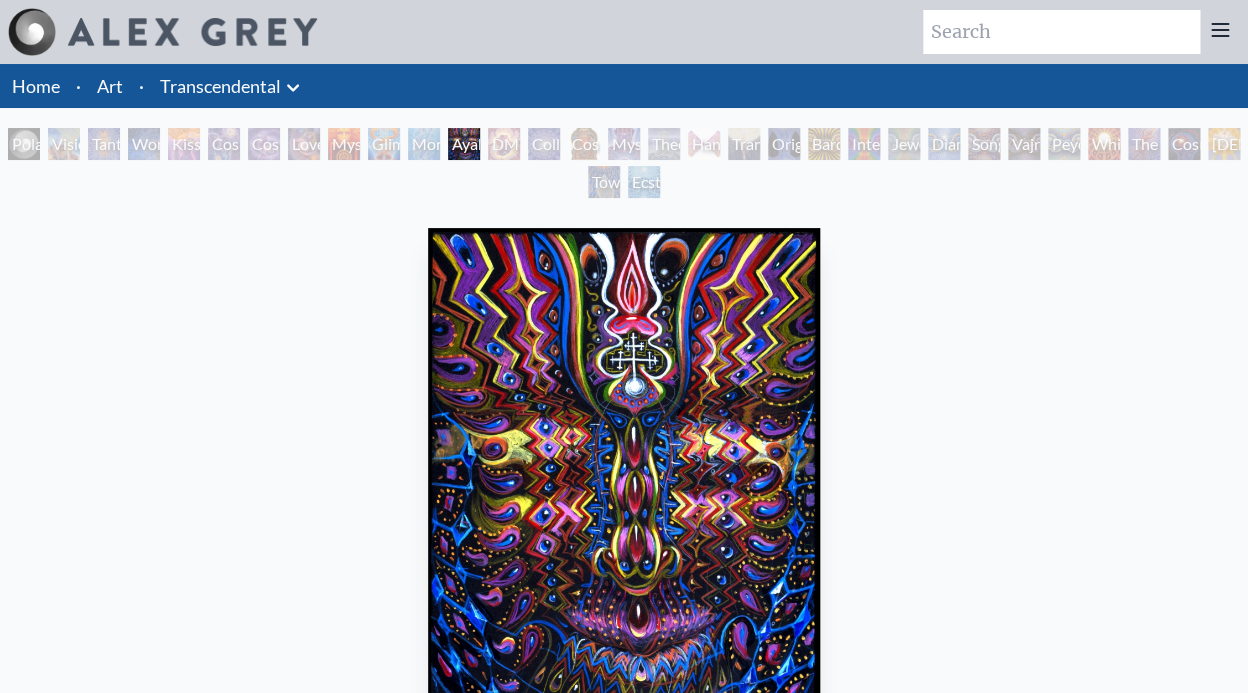 click on "Monochord" at bounding box center [424, 144] 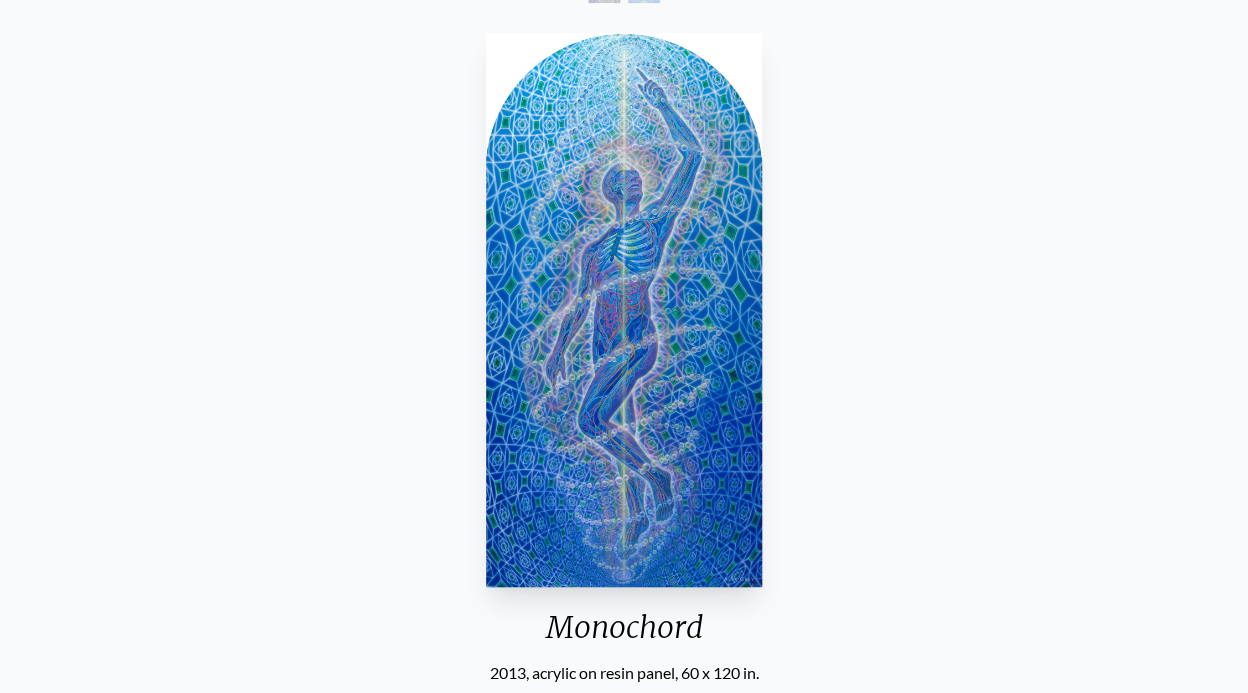 scroll, scrollTop: 0, scrollLeft: 0, axis: both 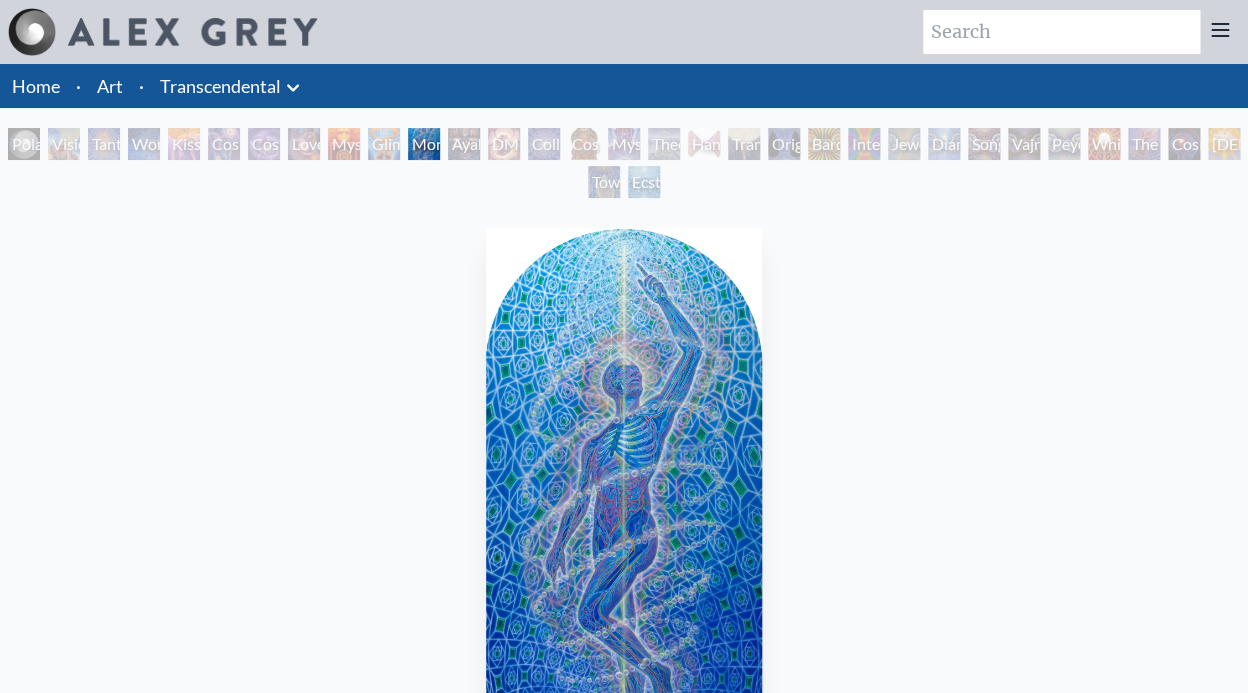 click on "Glimpsing the Empyrean" at bounding box center [384, 144] 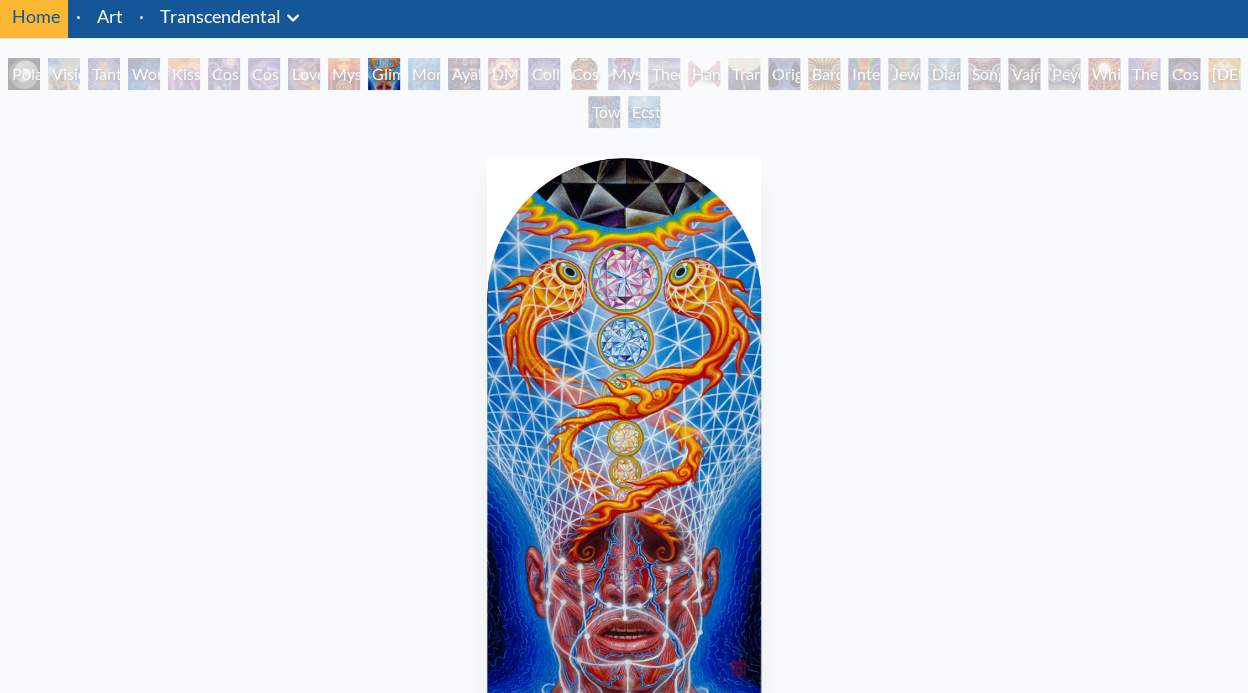 scroll, scrollTop: 68, scrollLeft: 0, axis: vertical 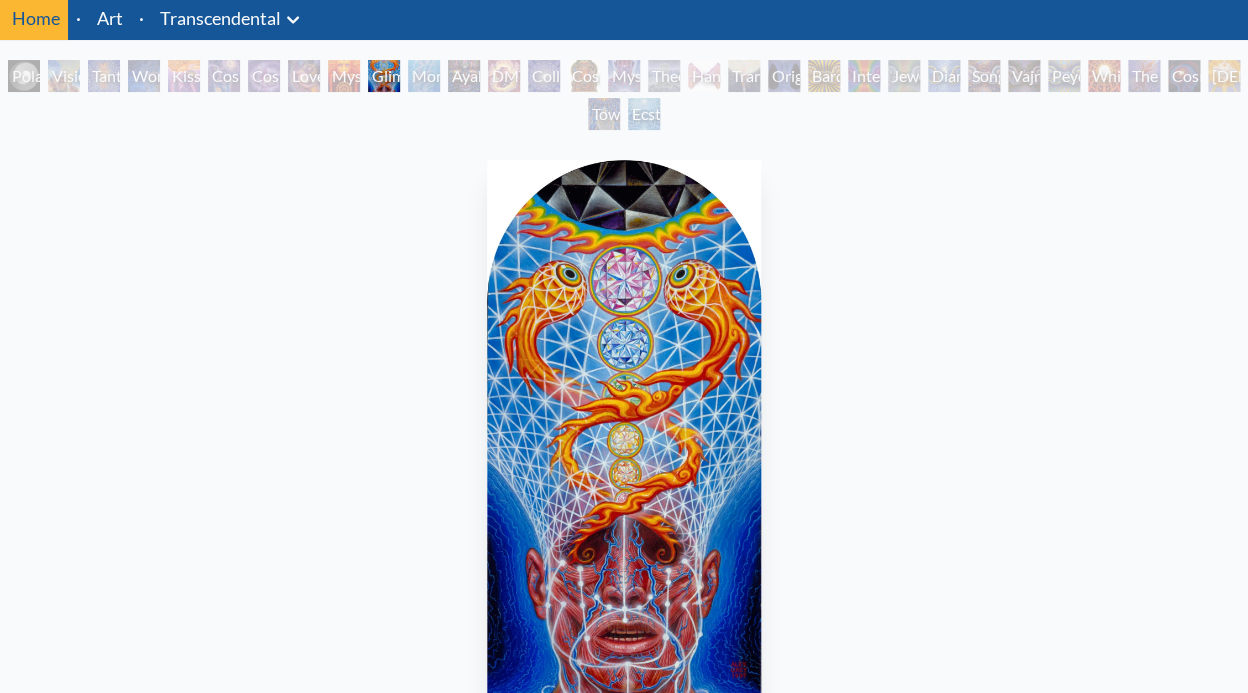 click on "Mysteriosa 2" at bounding box center [344, 76] 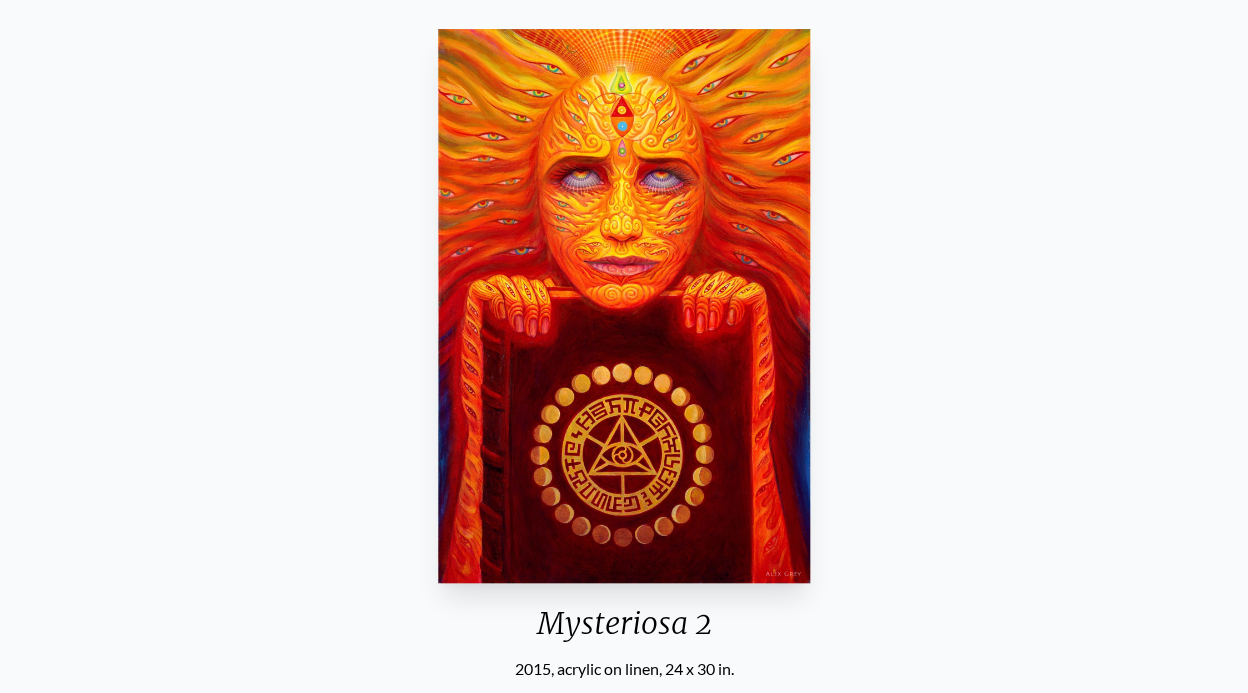 scroll, scrollTop: 200, scrollLeft: 0, axis: vertical 